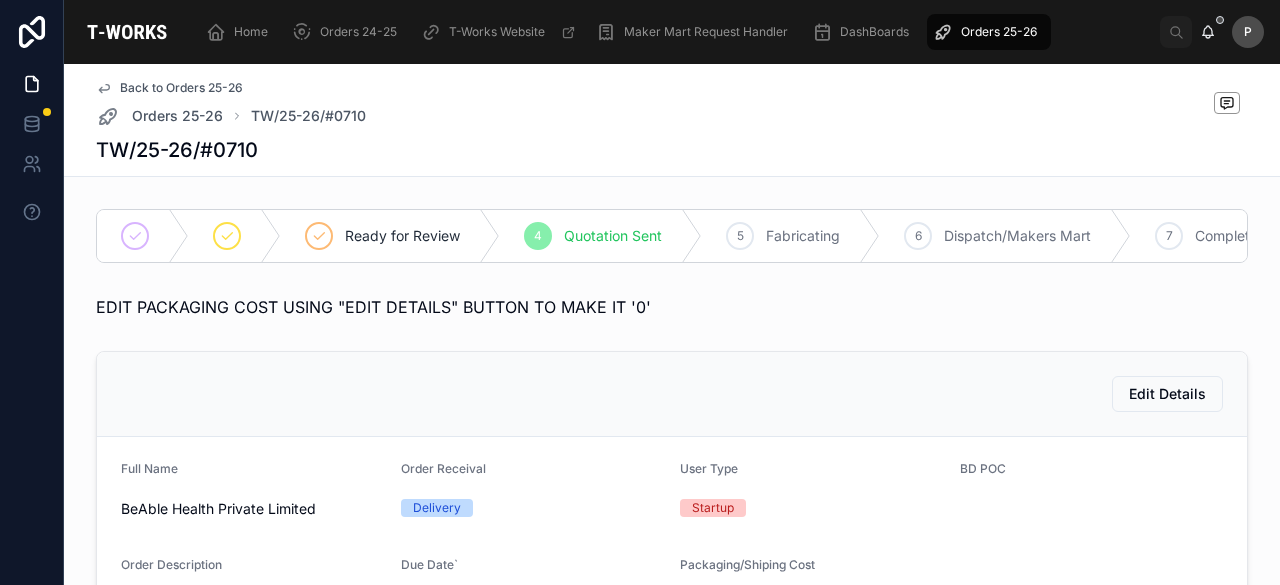 scroll, scrollTop: 0, scrollLeft: 0, axis: both 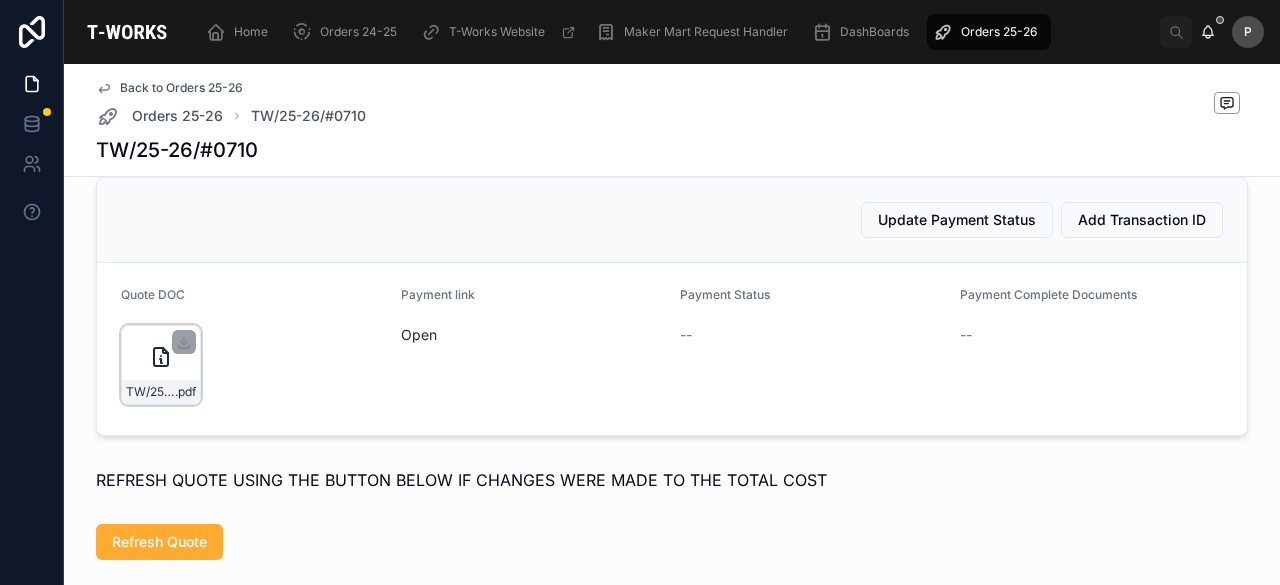 click on "TW/25-26/#0710 .pdf" at bounding box center (161, 365) 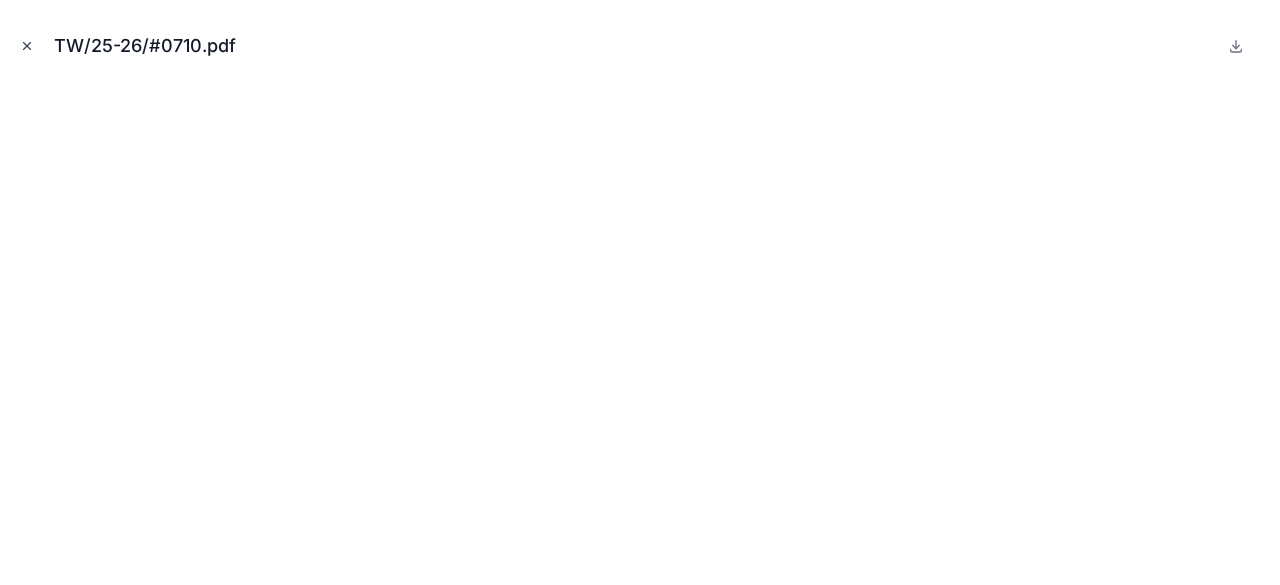 click 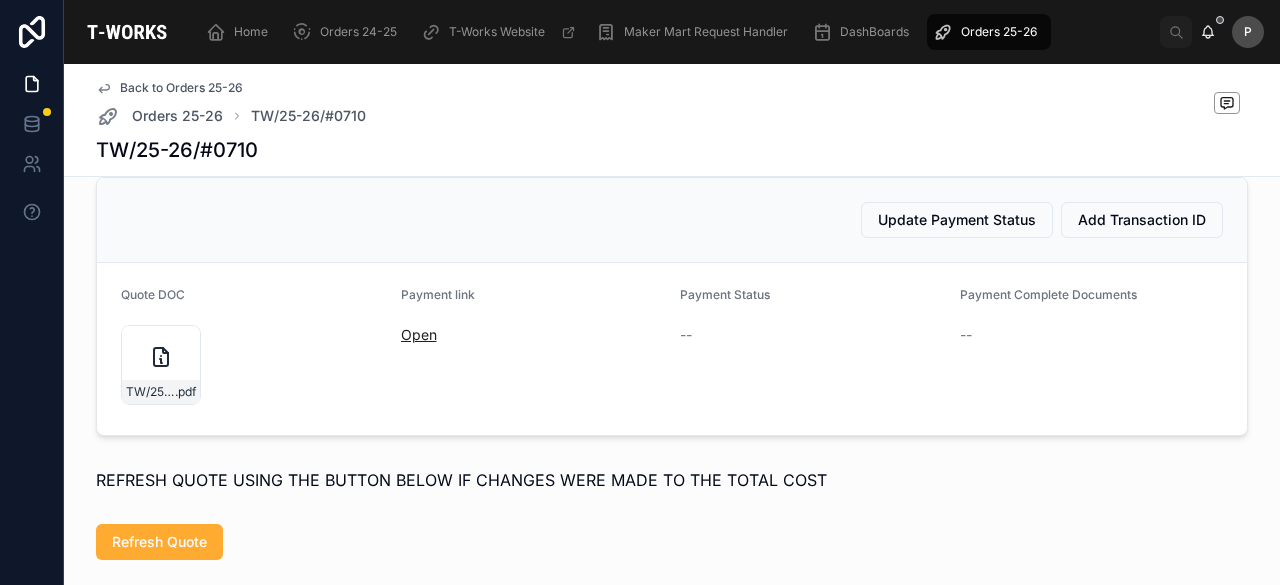 click on "Open" at bounding box center (419, 334) 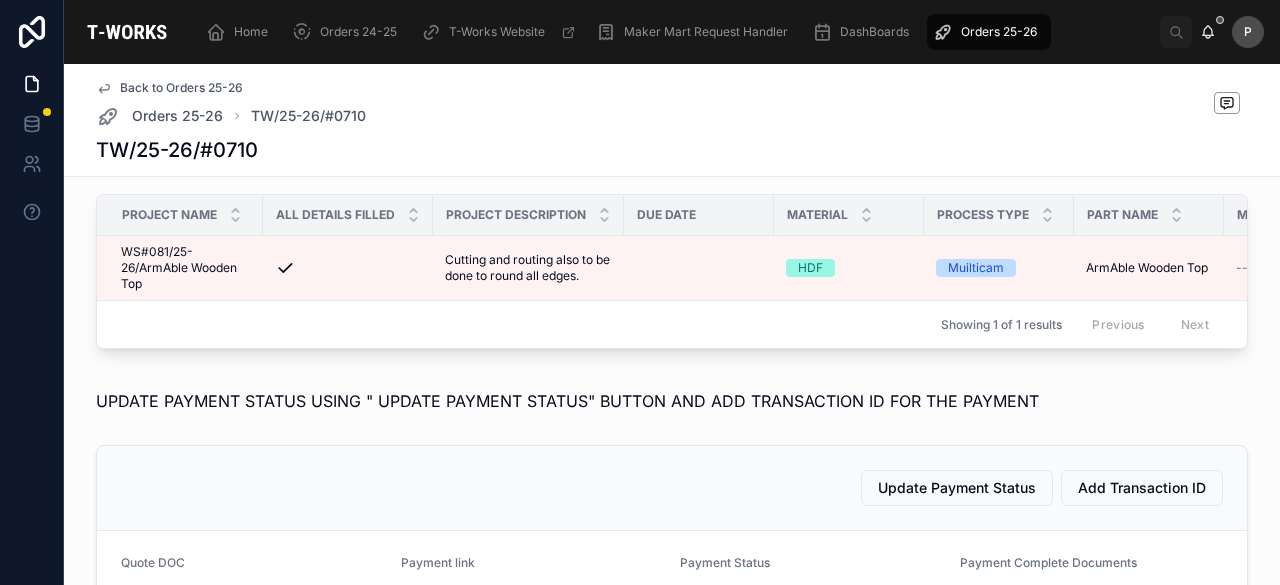 scroll, scrollTop: 400, scrollLeft: 0, axis: vertical 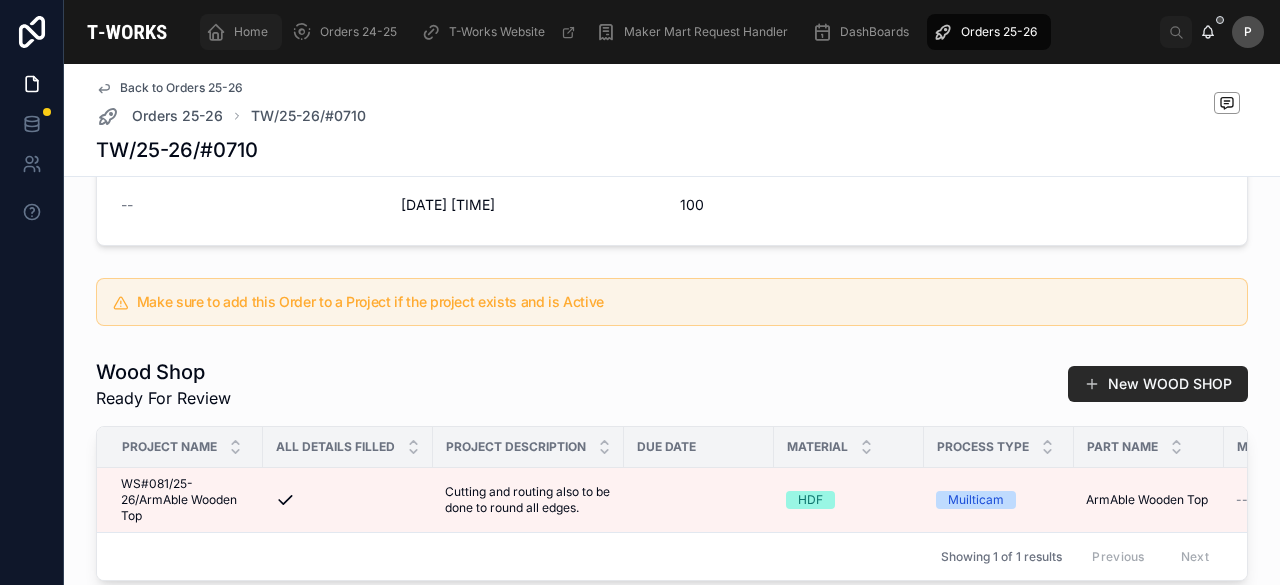 click on "Home" at bounding box center (251, 32) 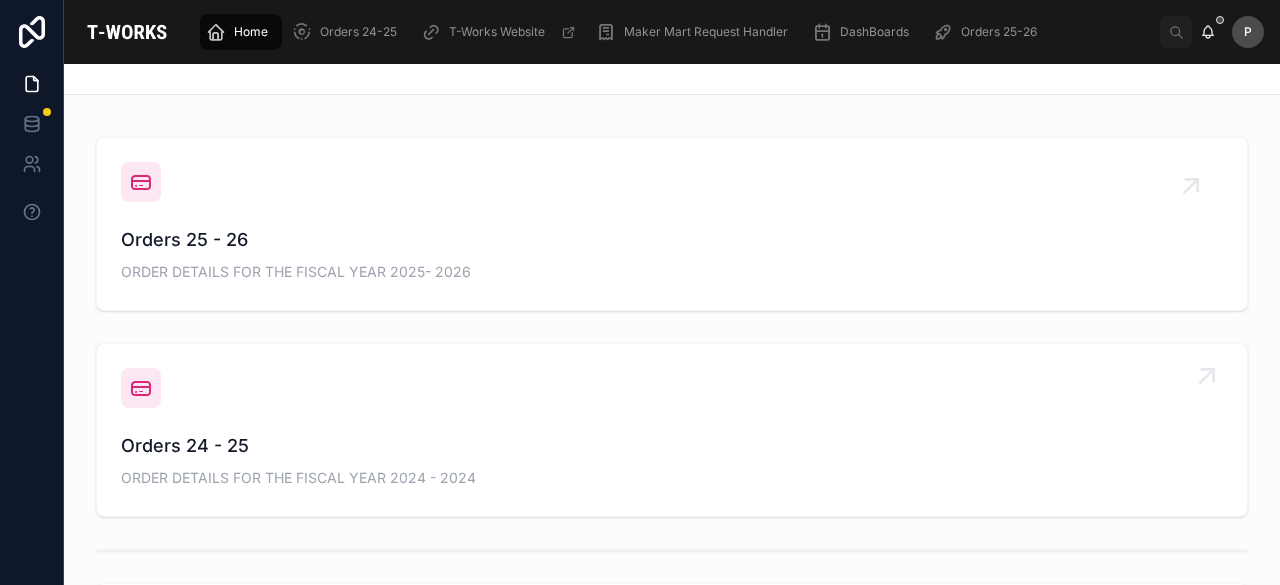 scroll, scrollTop: 700, scrollLeft: 0, axis: vertical 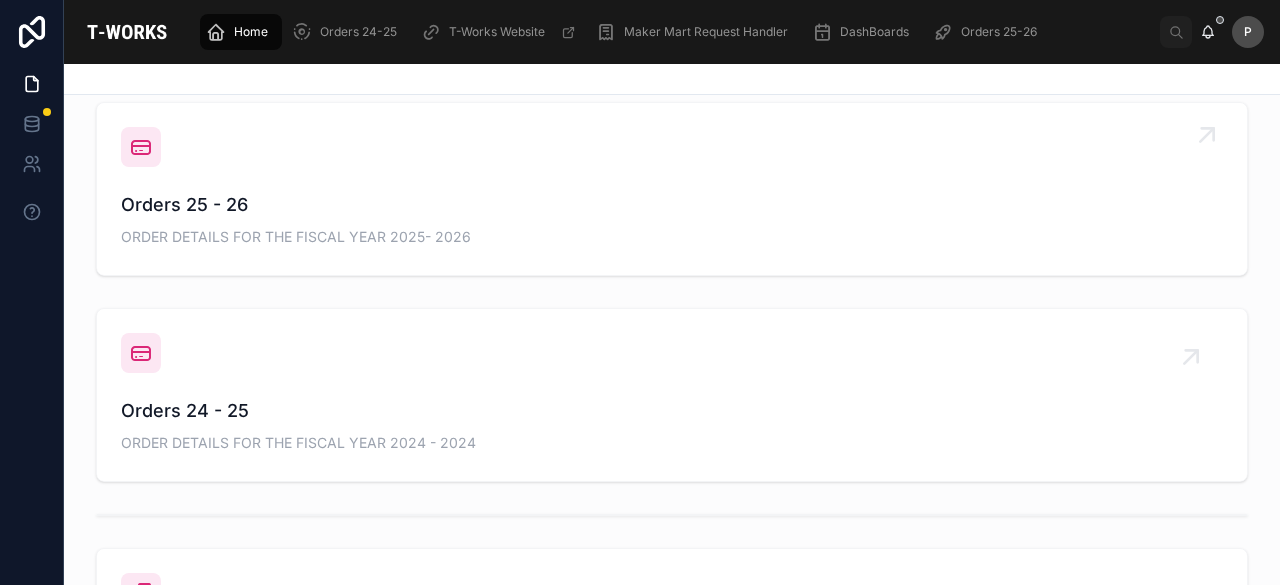 click on "Orders 25 - 26 ORDER DETAILS FOR THE FISCAL YEAR 2025- 2026" at bounding box center [672, 221] 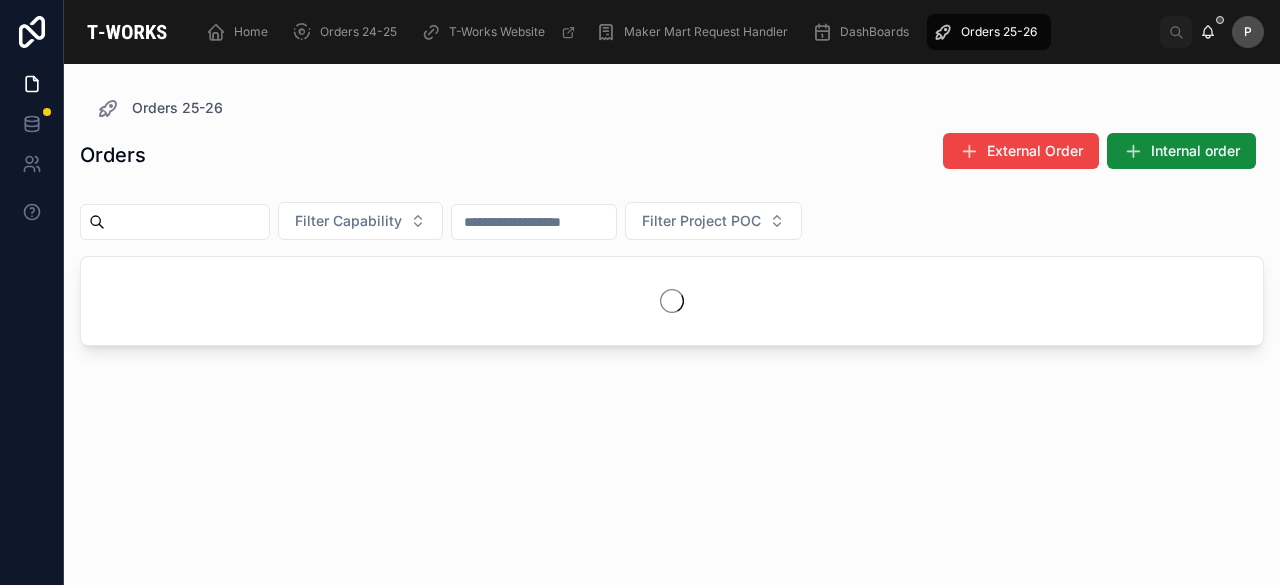scroll, scrollTop: 0, scrollLeft: 0, axis: both 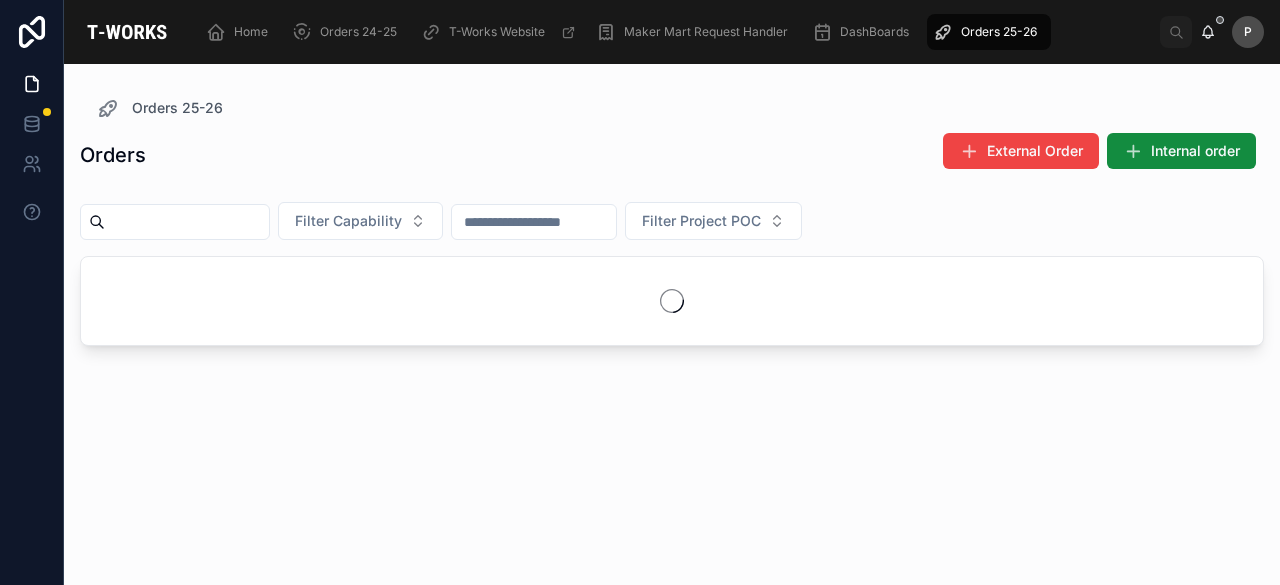 click at bounding box center (187, 222) 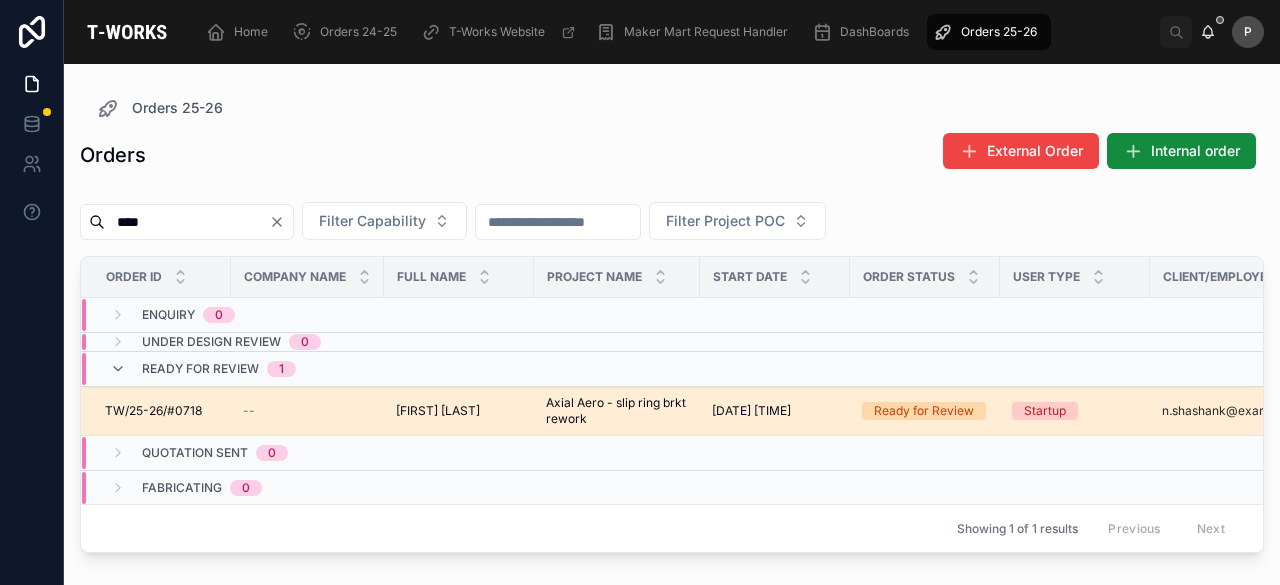 type on "****" 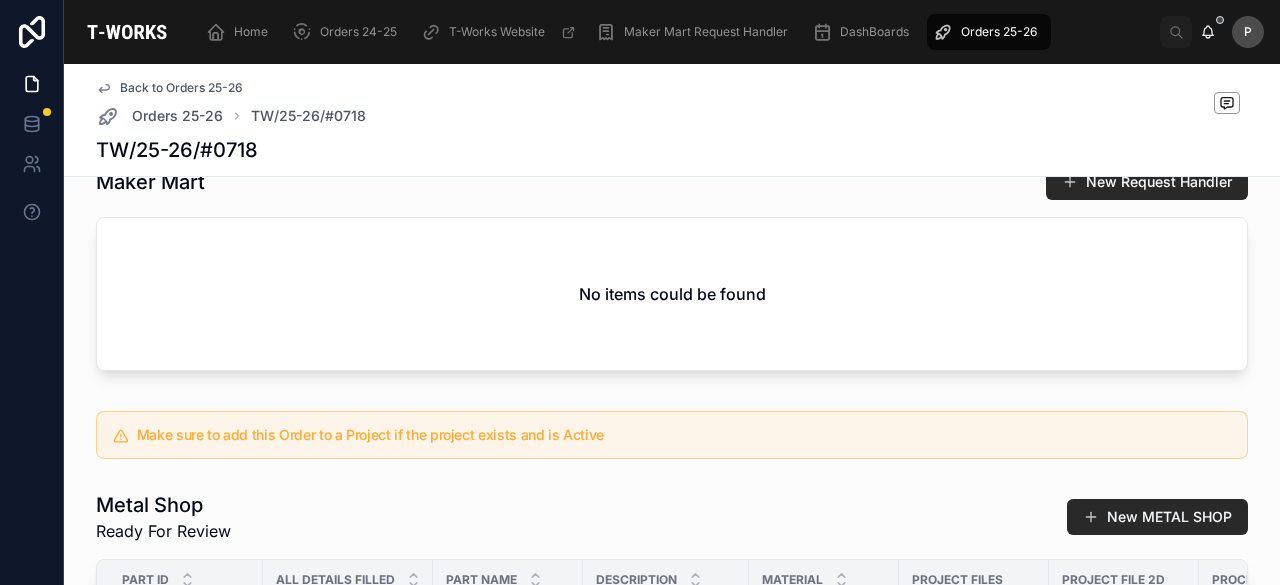 scroll, scrollTop: 1398, scrollLeft: 0, axis: vertical 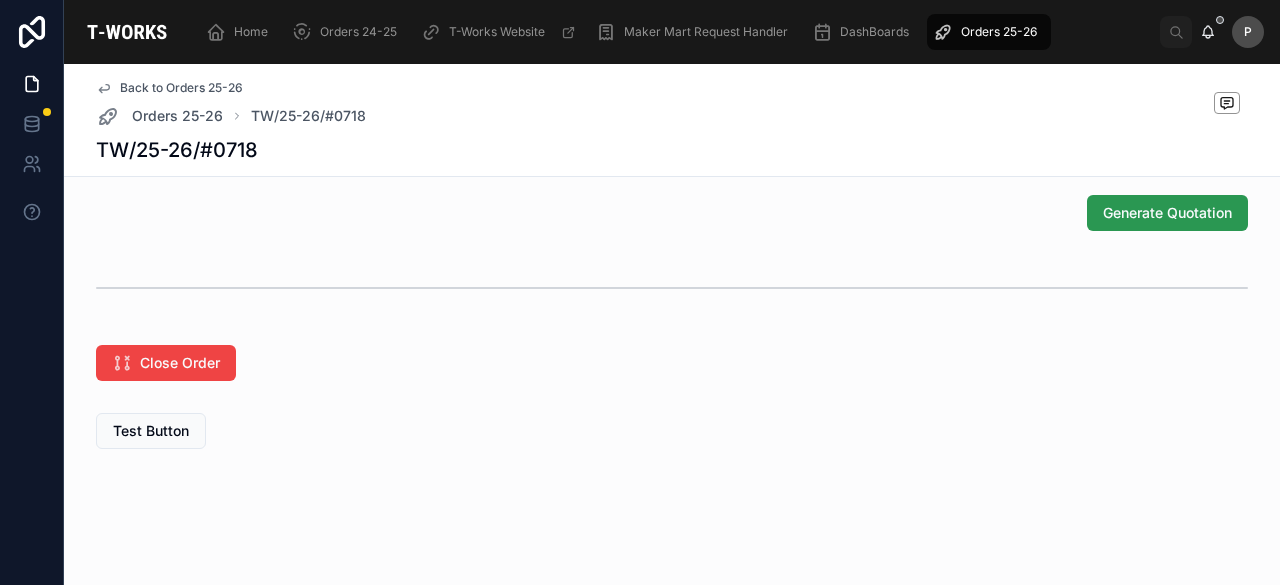 click on "Cust ID CUST#15188 CUST#15188 Axial Aero Axial Aero n.shashank@axial.aero [FIRST] [LAST] [FIRST] [LAST] +91 [PHONE] Startup Ashok Orders Placed 16 Orders Placed 16 Edit Details Showing 1 of 1 results Previous Next Edit Details Full Name [FIRST] [LAST] Order Receival Pickup User Type Startup BD POC Order Description -- Due Date [DATE] [TIME] Packaging/Shiping Cost 100 Maker Mart New Request Handler No items could be found Make sure to add this Order to a Project if the project exists and is Active Metal Shop Ready For Review New METAL SHOP Part ID All Details Filled Part Name Description Material Project Files Project File 2D Lenght" at bounding box center [672, 292] 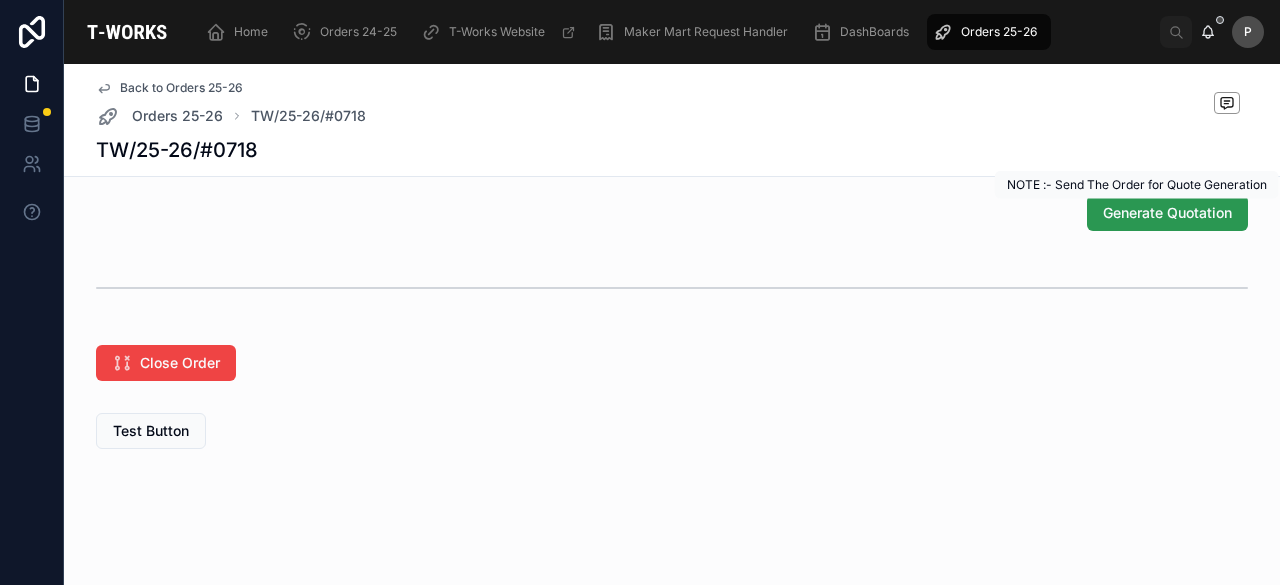 click on "Generate Quotation" at bounding box center (1167, 213) 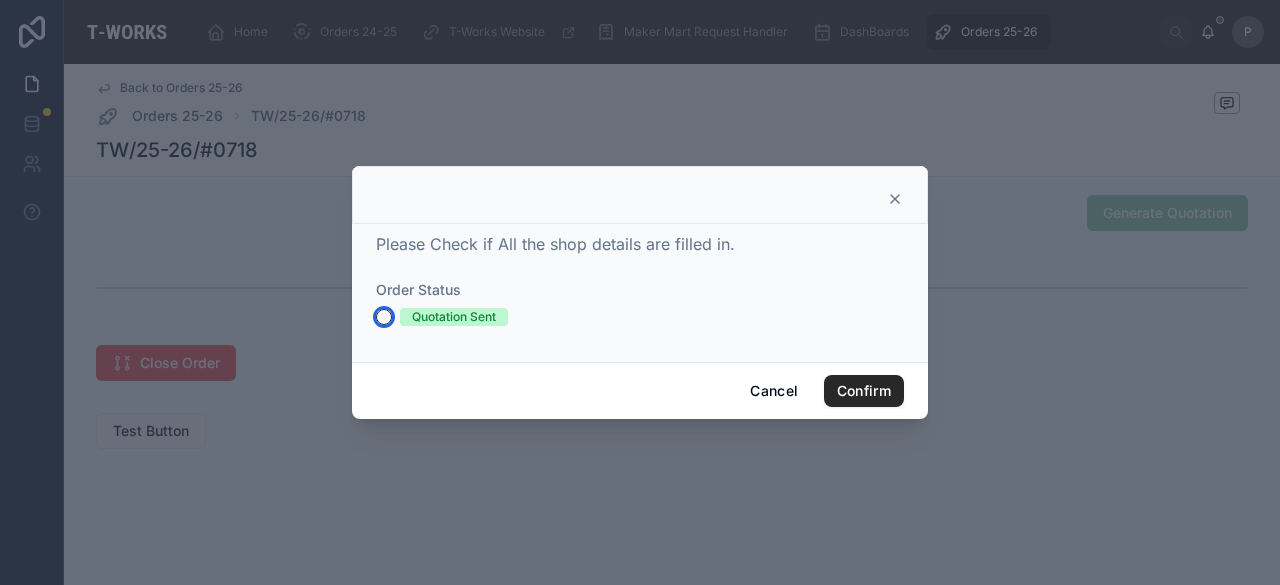click on "Quotation Sent" at bounding box center [384, 317] 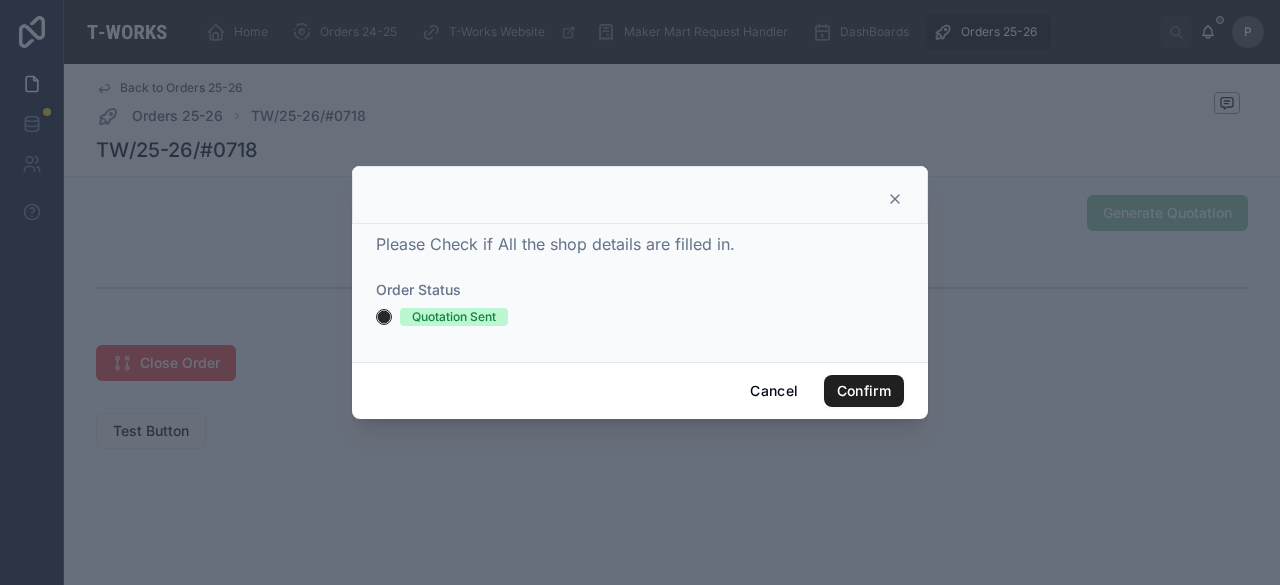 click on "Confirm" at bounding box center (864, 391) 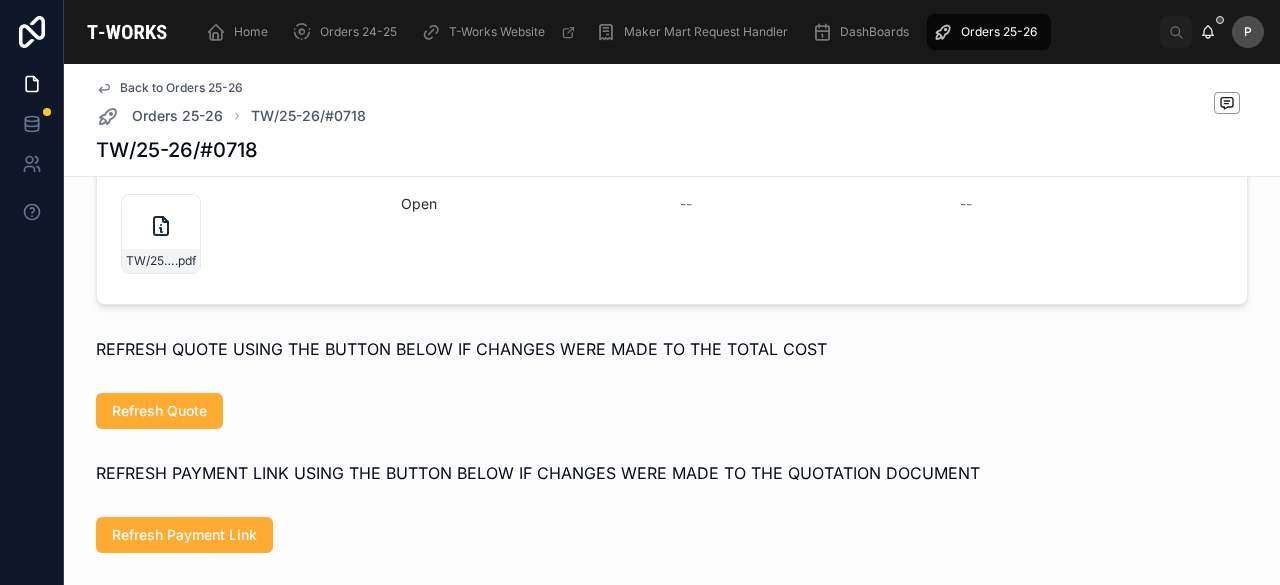 scroll, scrollTop: 1066, scrollLeft: 0, axis: vertical 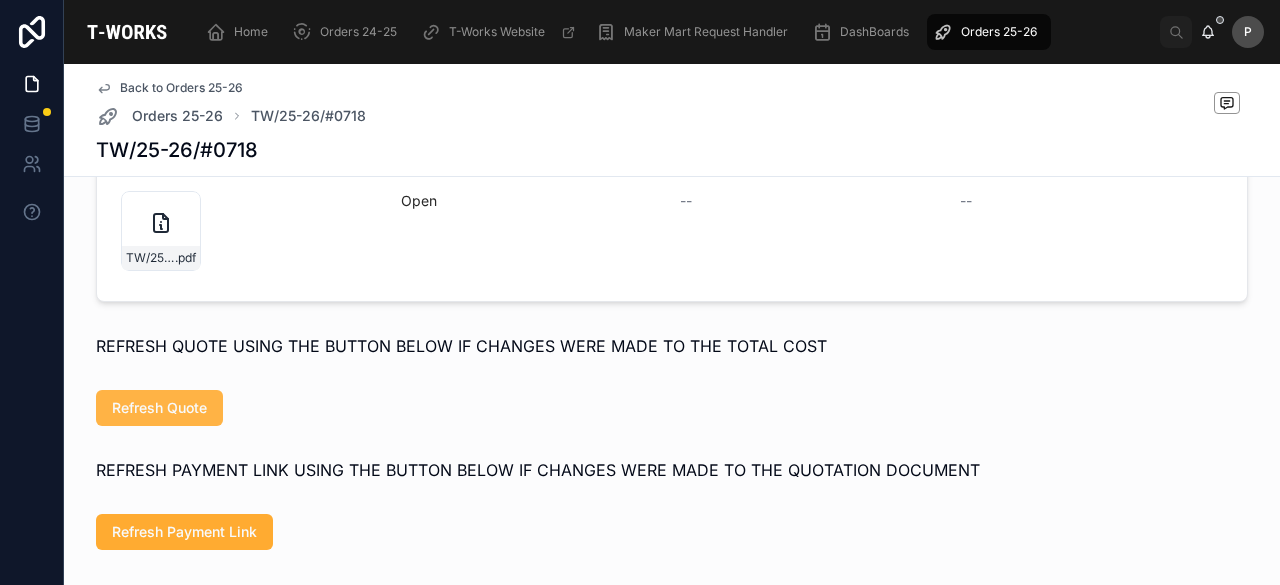 click on "Refresh Quote" at bounding box center [159, 408] 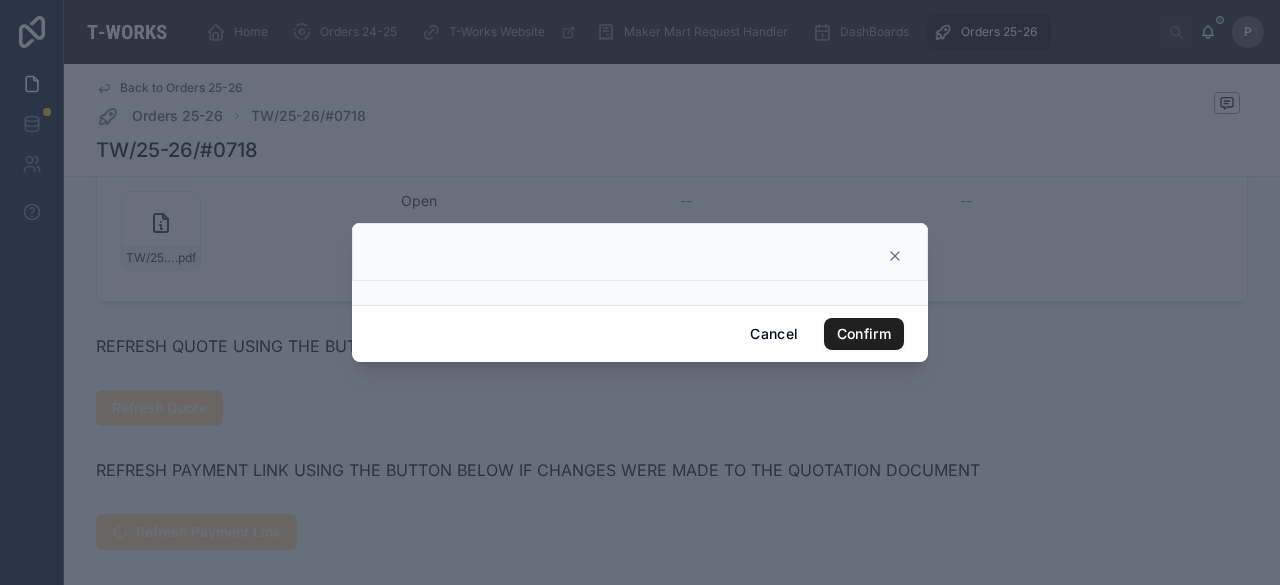 click on "Confirm" at bounding box center (864, 334) 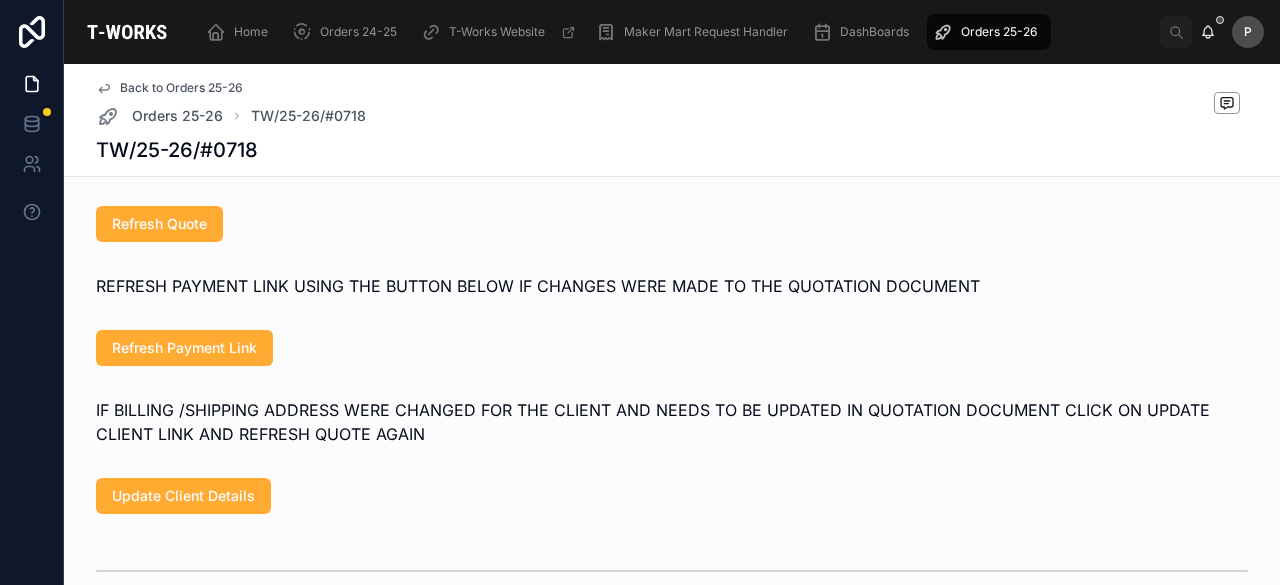 scroll, scrollTop: 1266, scrollLeft: 0, axis: vertical 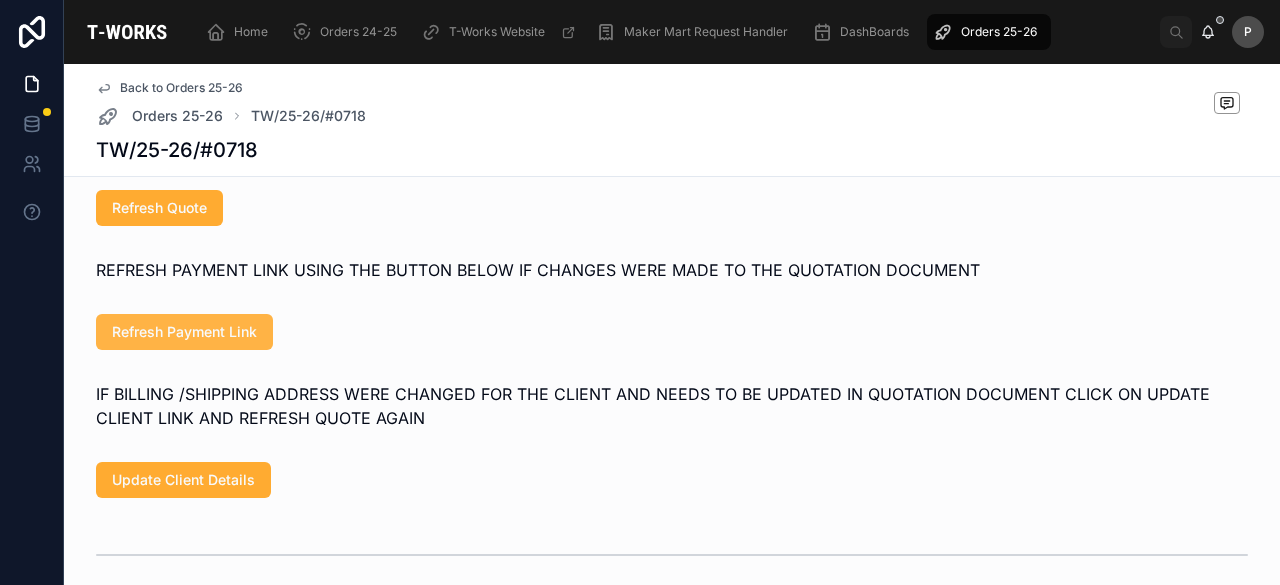 click on "Refresh Payment Link" at bounding box center [184, 332] 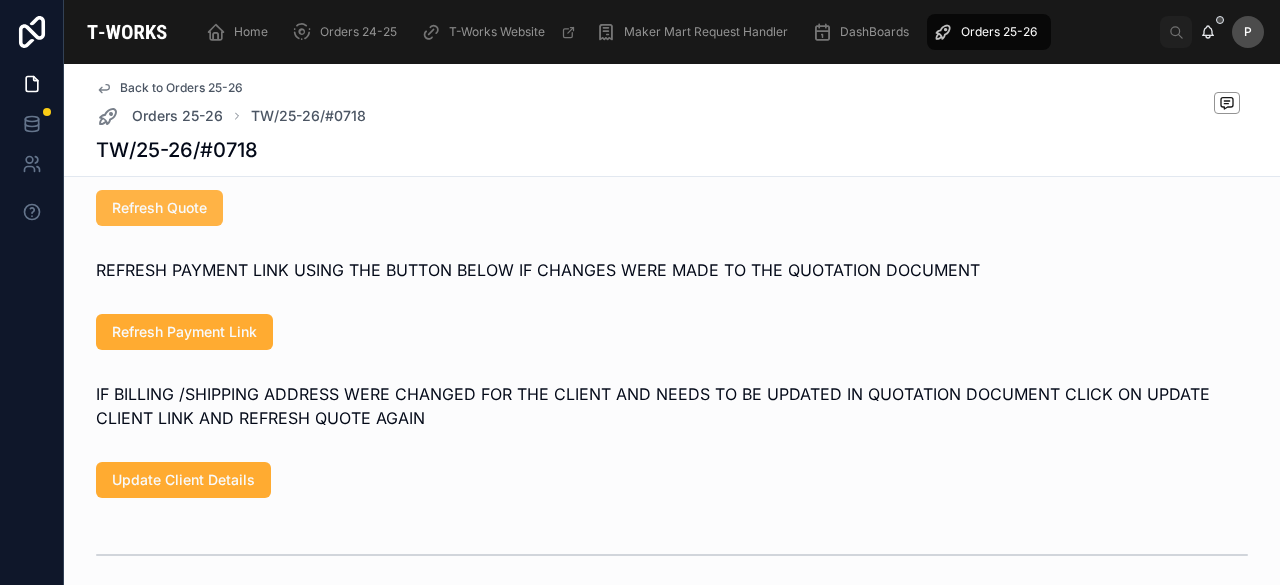 click on "Refresh Quote" at bounding box center [159, 208] 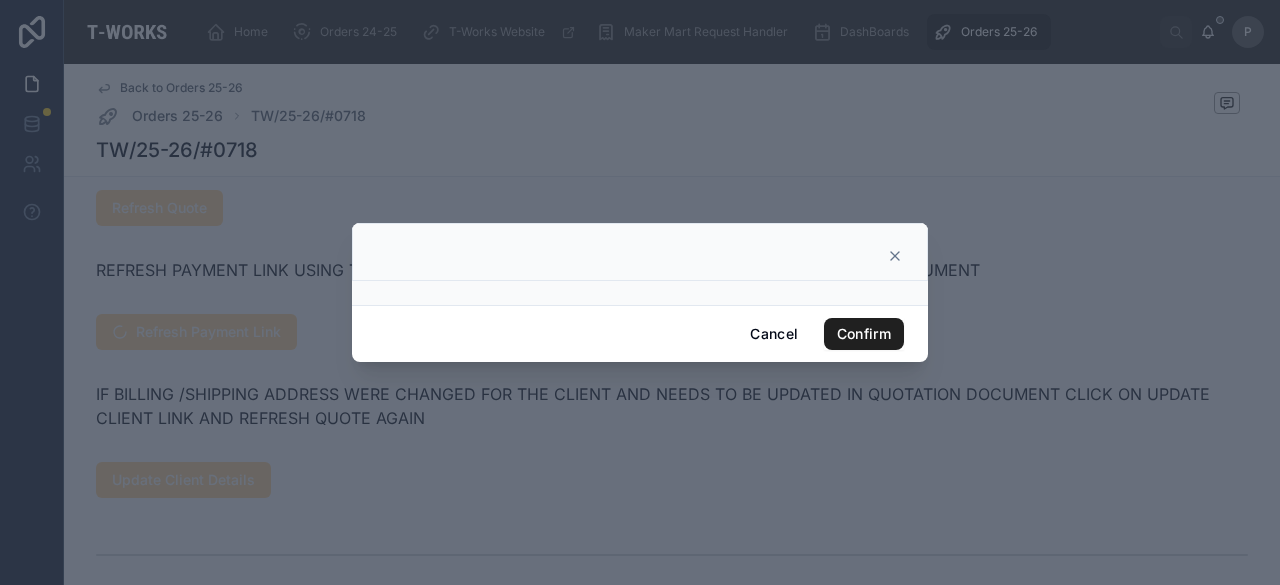click on "Confirm" at bounding box center (864, 334) 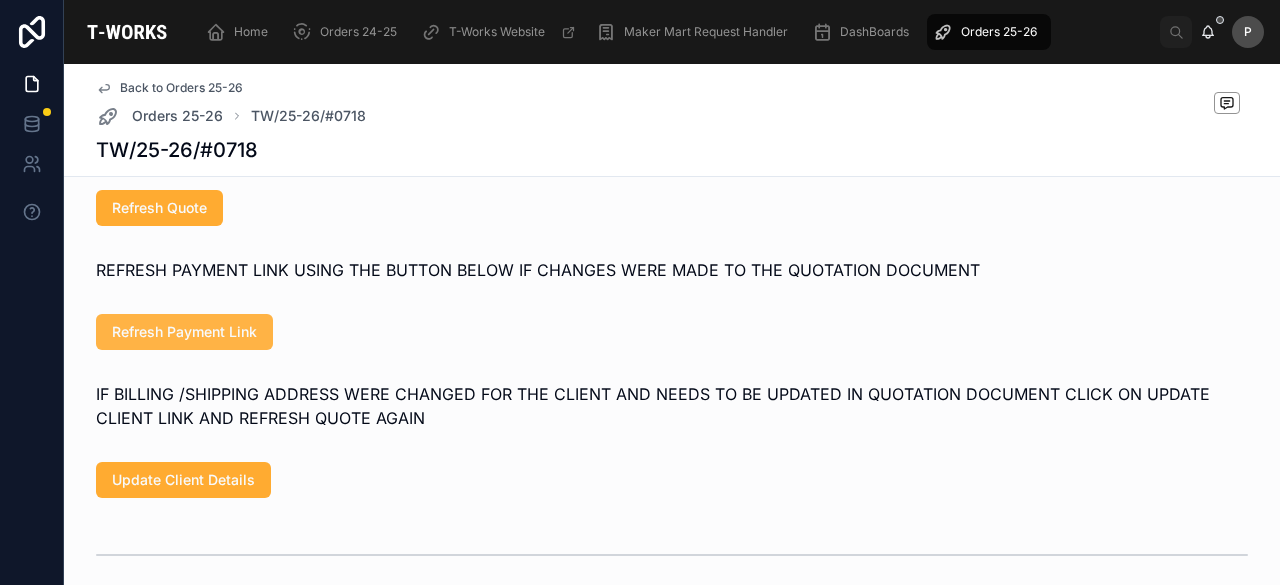 click on "Refresh Payment Link" at bounding box center [184, 332] 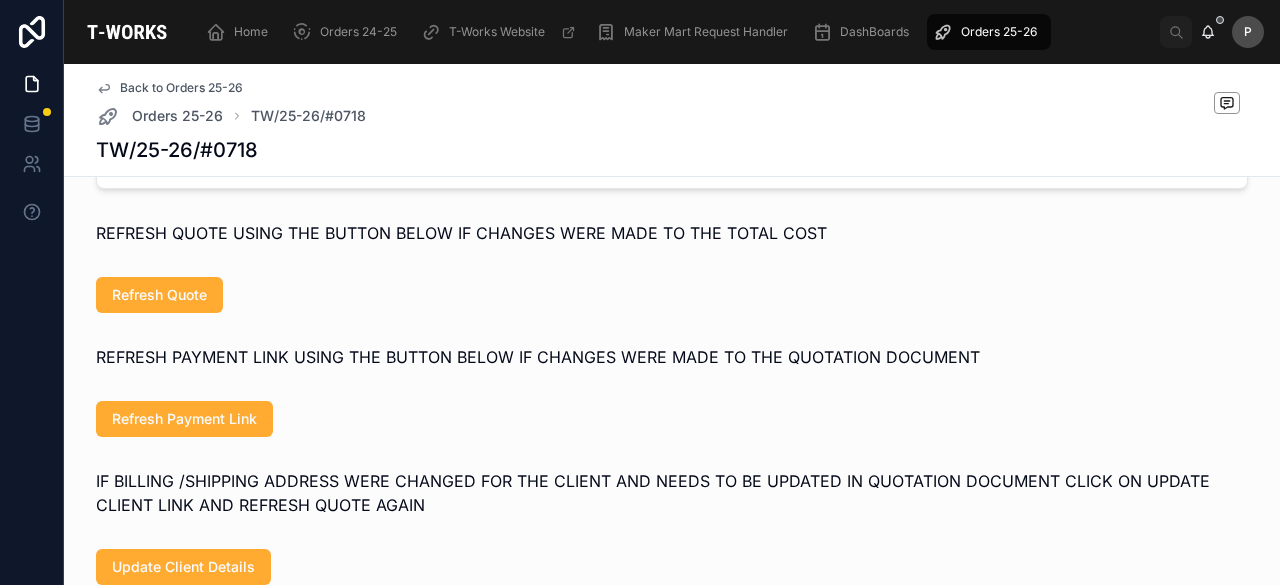scroll, scrollTop: 1066, scrollLeft: 0, axis: vertical 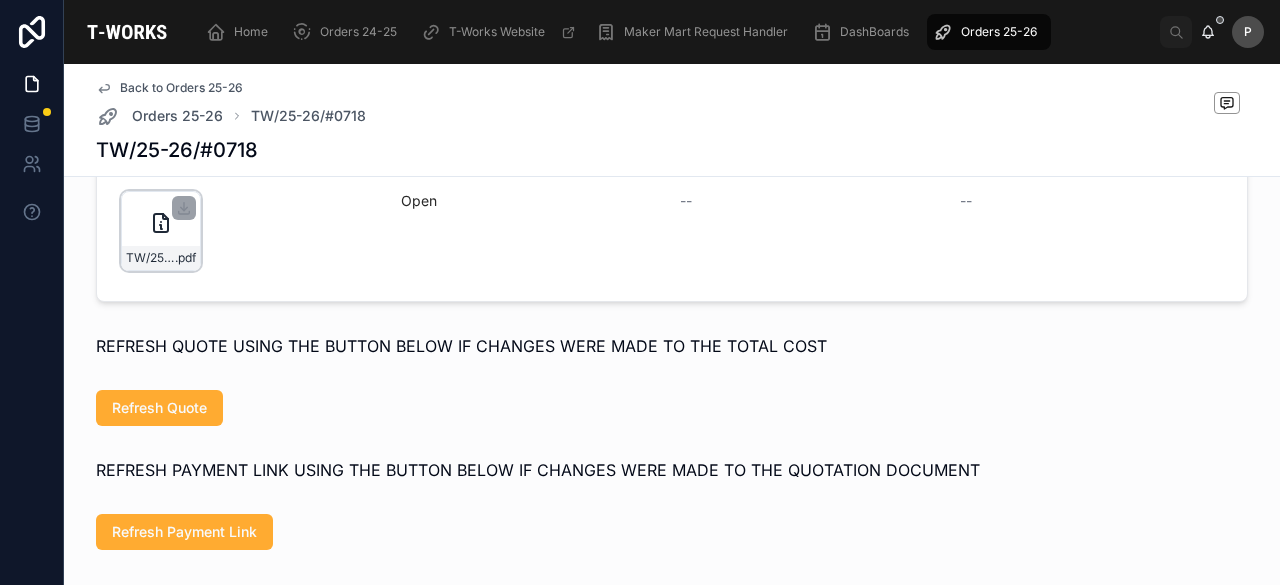 click on "TW/25-26/#0718 .pdf" at bounding box center (161, 231) 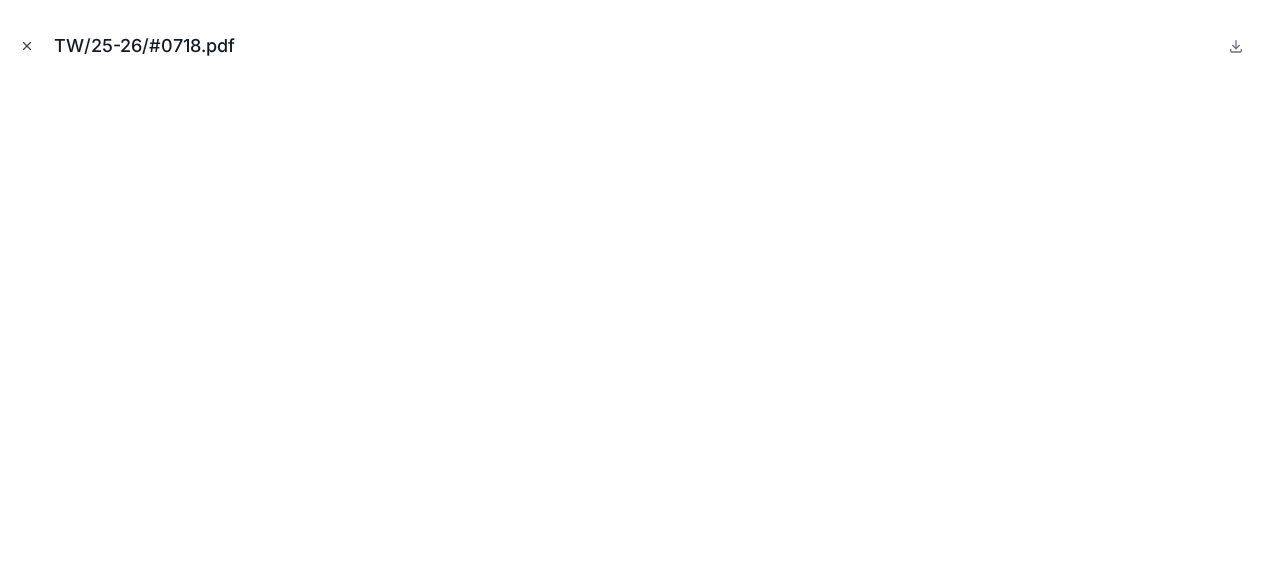 click 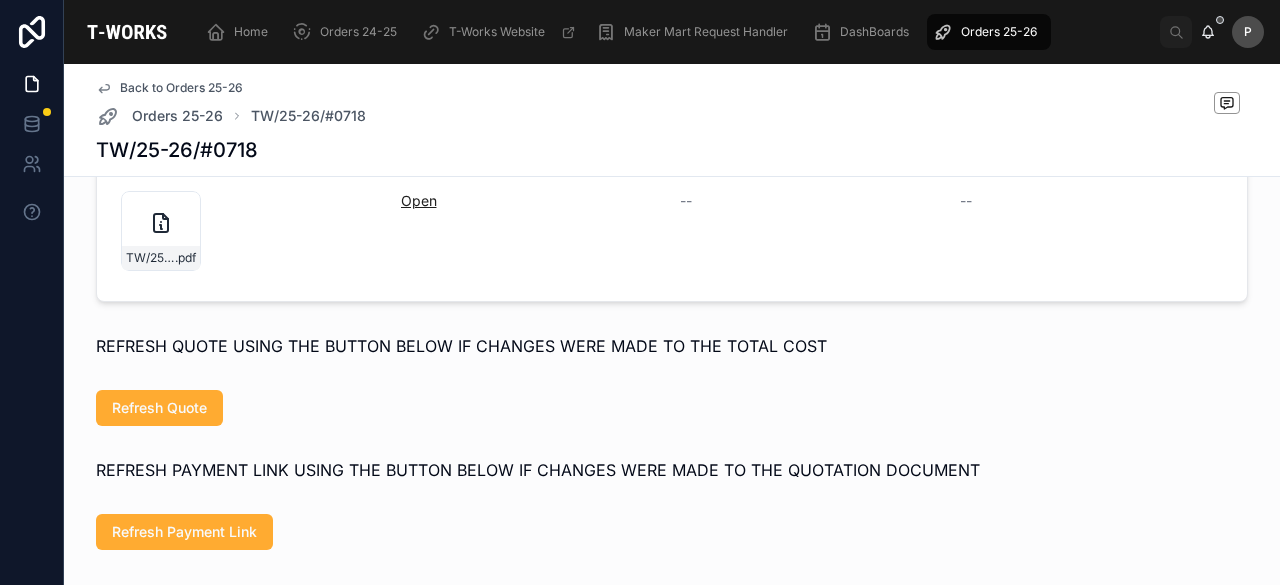 click on "Open" at bounding box center (419, 200) 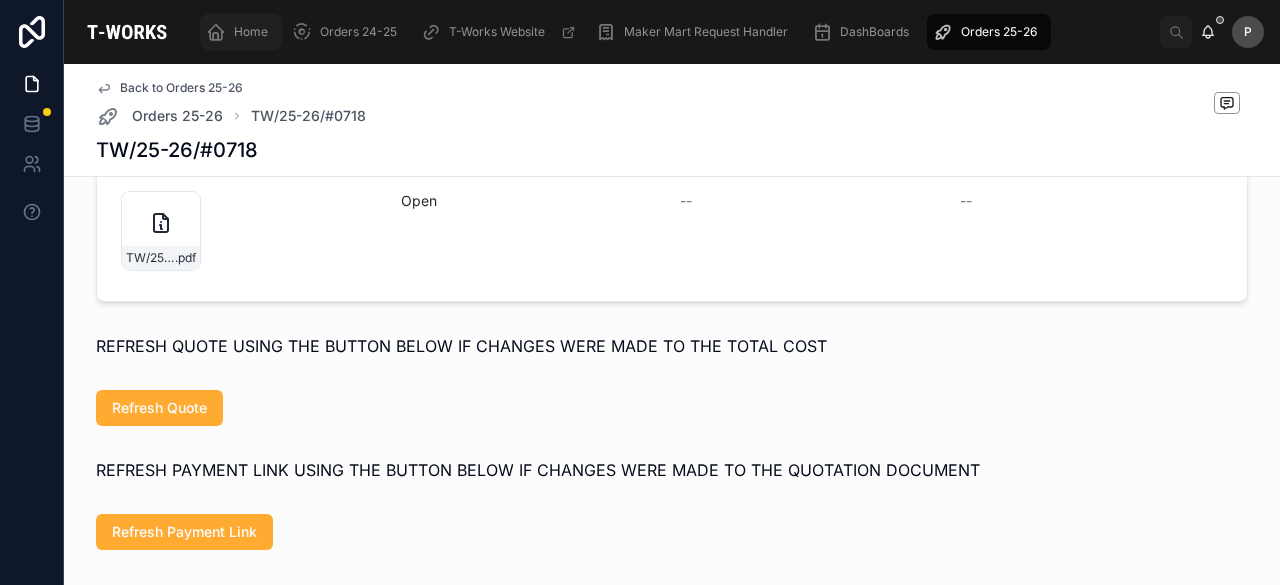 click on "Home" at bounding box center [251, 32] 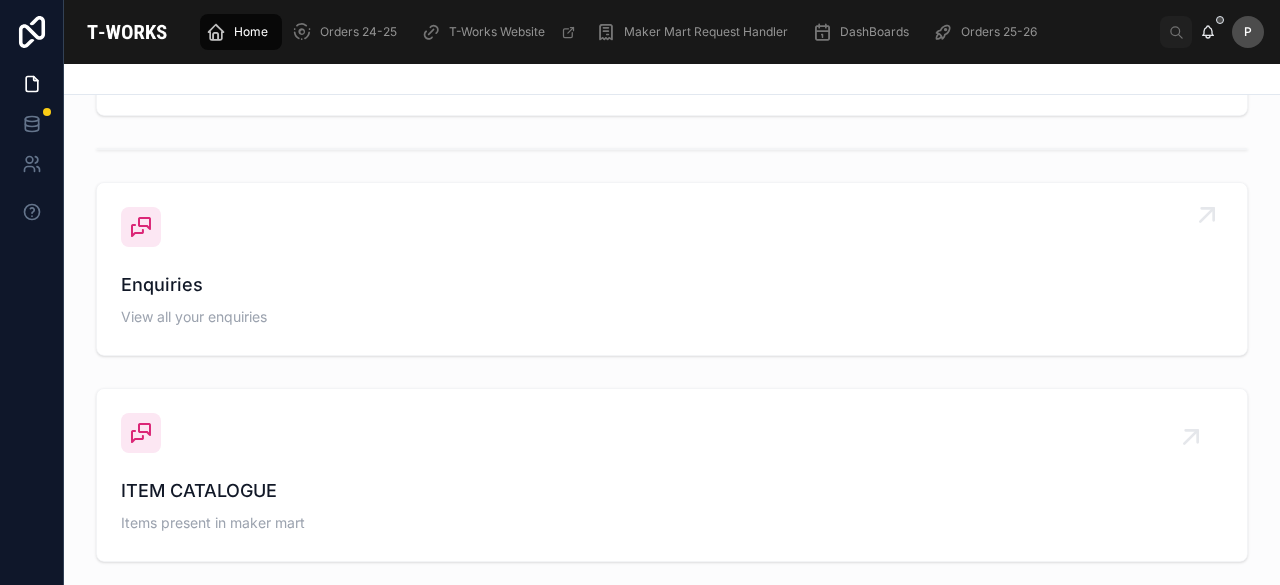scroll, scrollTop: 666, scrollLeft: 0, axis: vertical 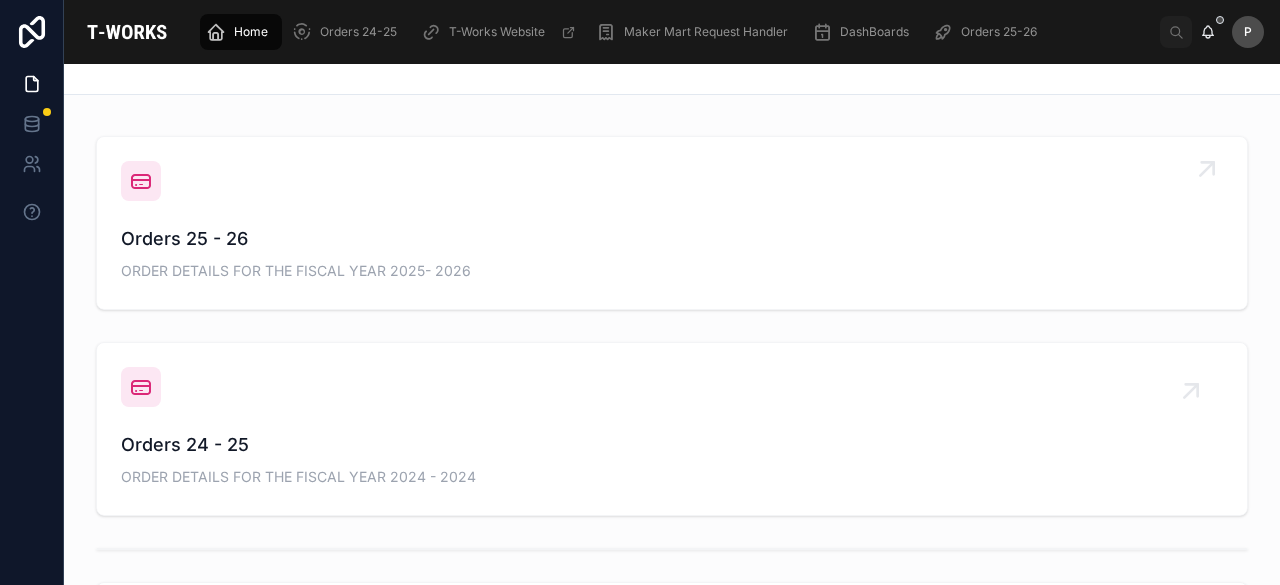 click on "ORDER DETAILS FOR THE FISCAL YEAR 2025- 2026" at bounding box center [672, 271] 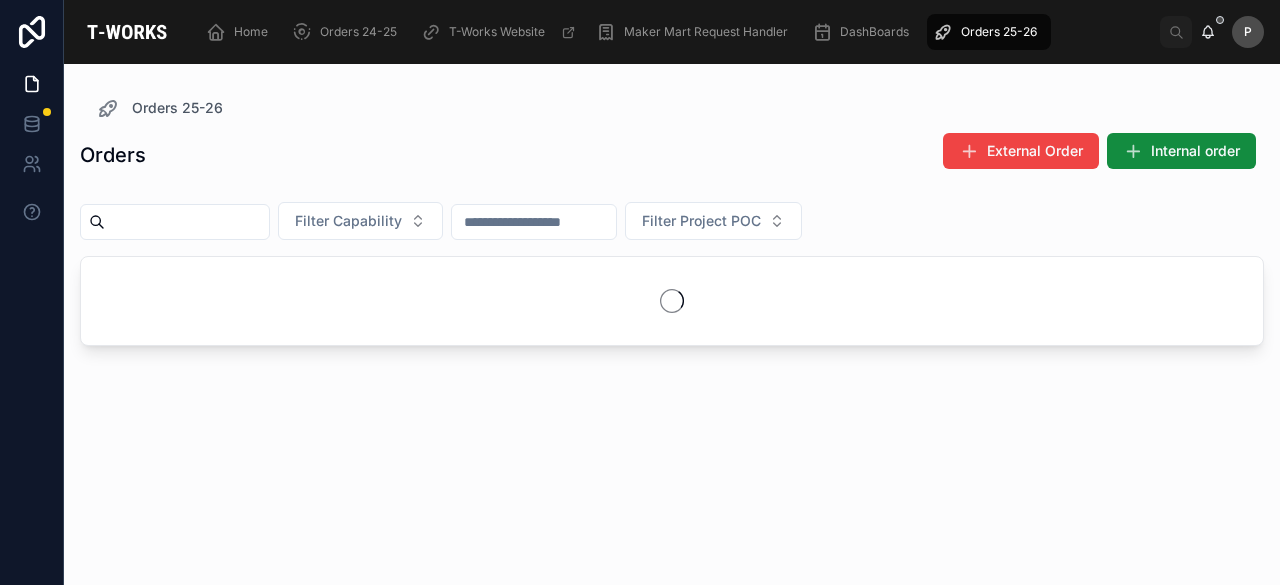 scroll, scrollTop: 0, scrollLeft: 0, axis: both 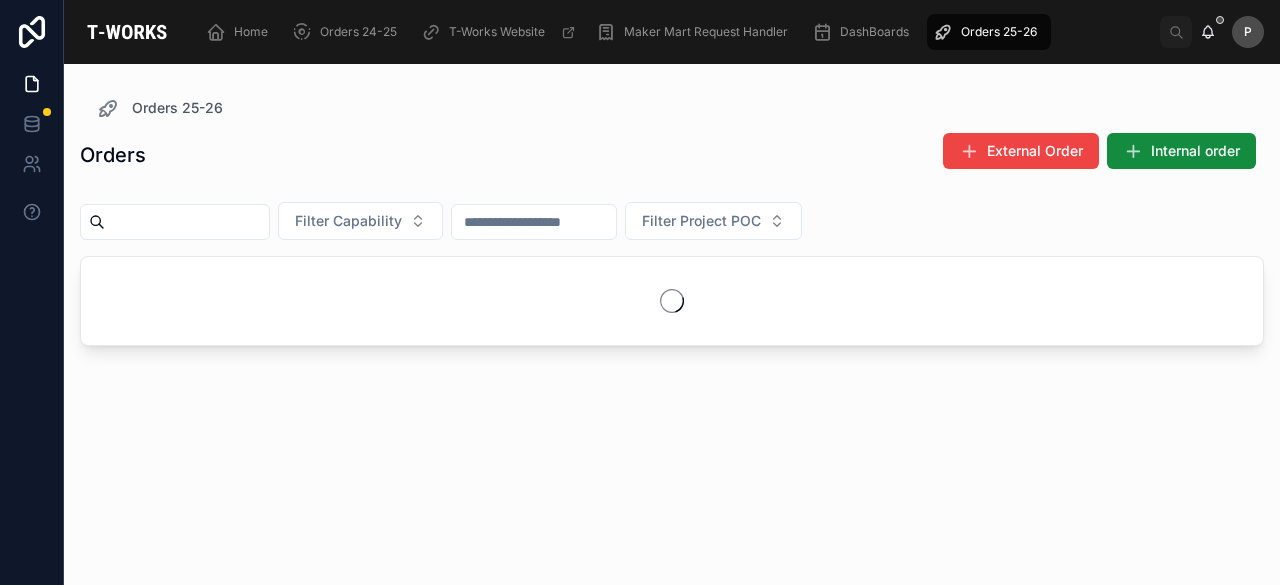 click at bounding box center (187, 222) 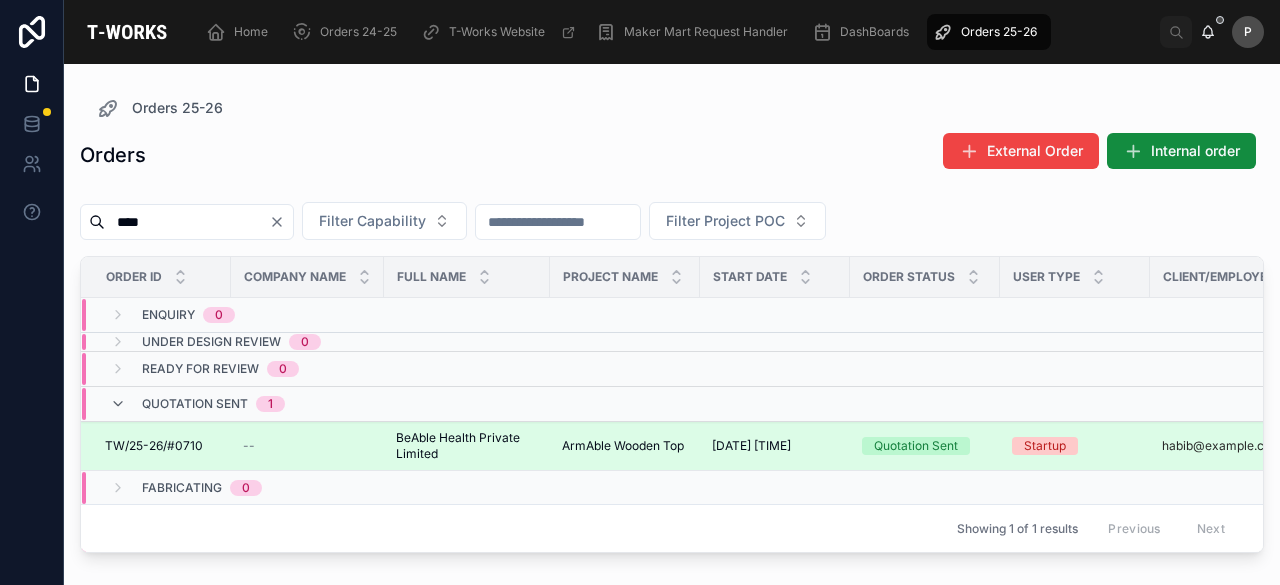 type on "****" 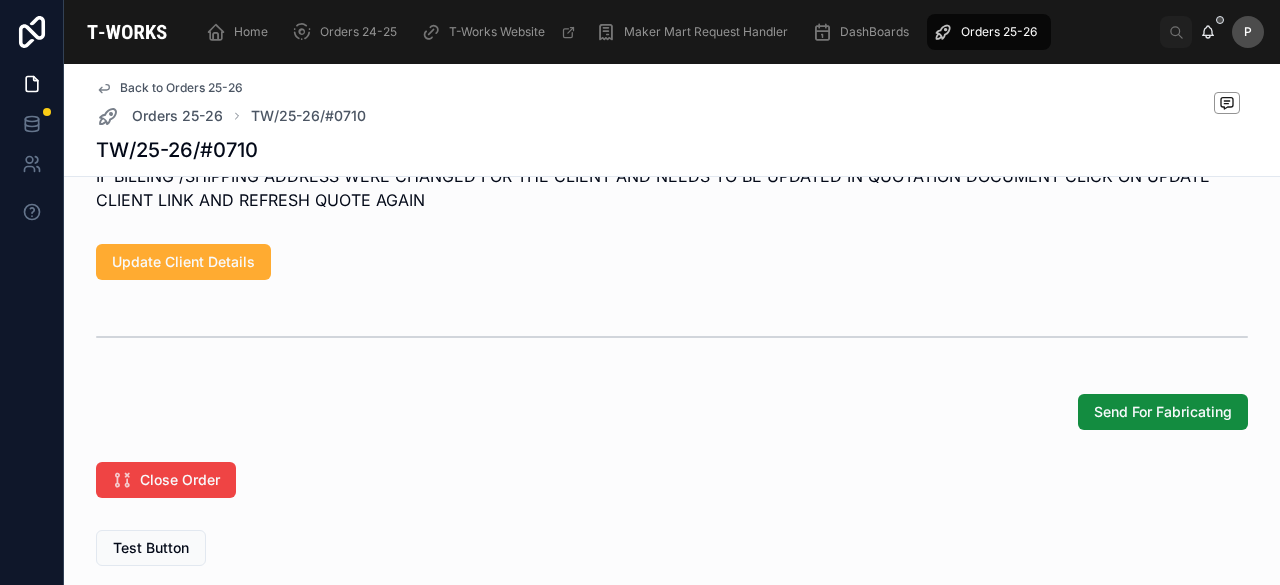 scroll, scrollTop: 1594, scrollLeft: 0, axis: vertical 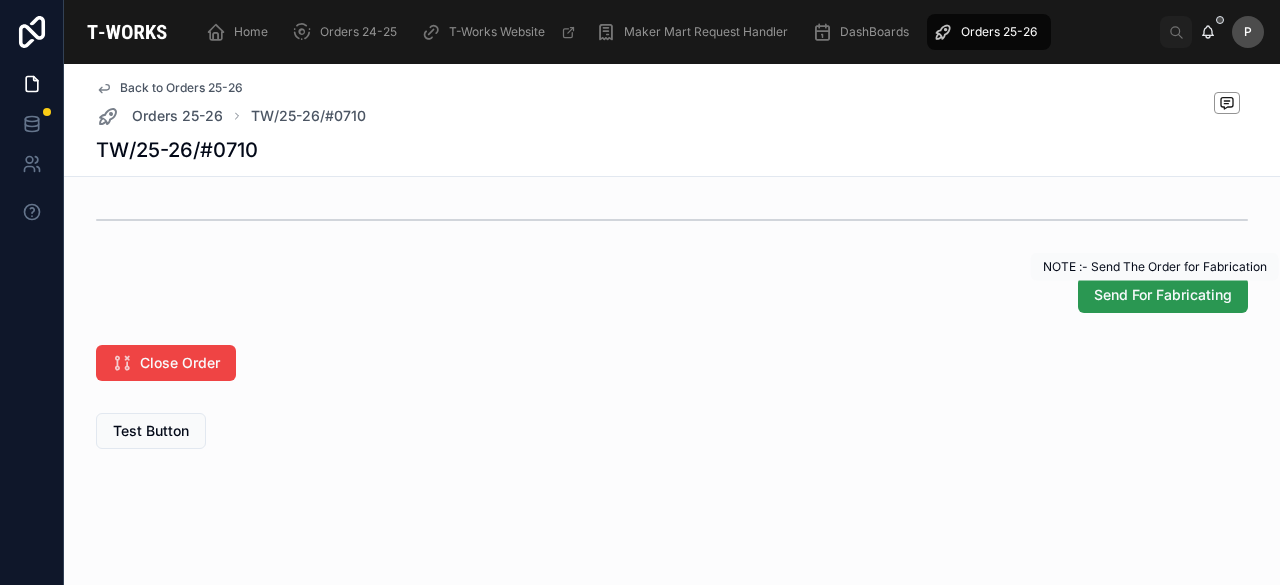 click on "Send For Fabricating" at bounding box center [1163, 295] 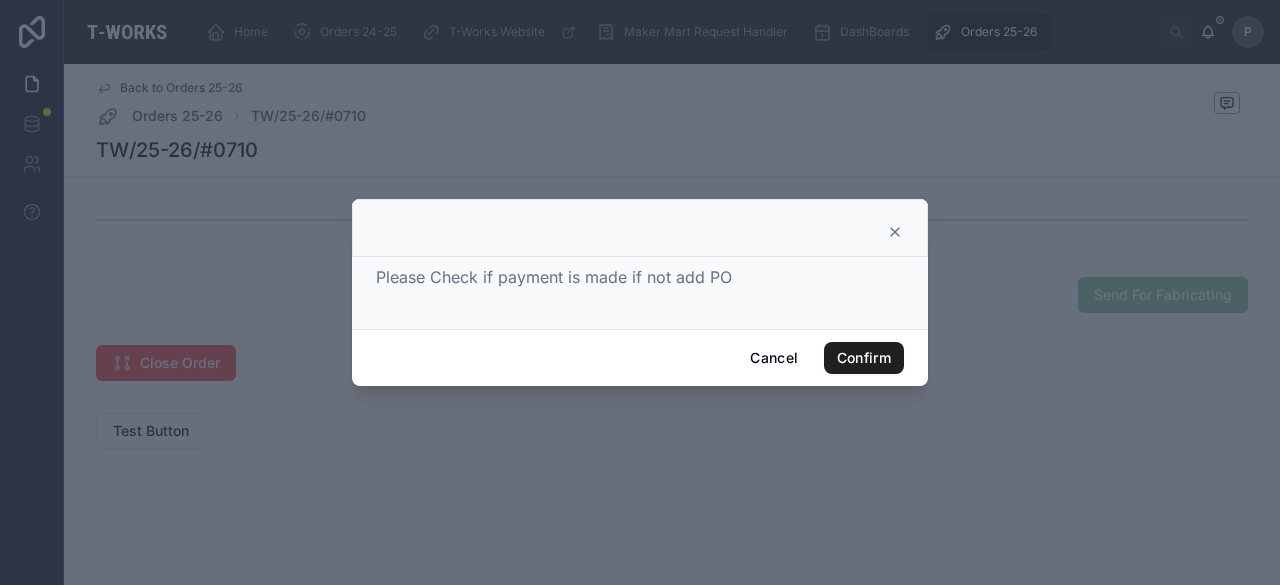click on "Confirm" at bounding box center [864, 358] 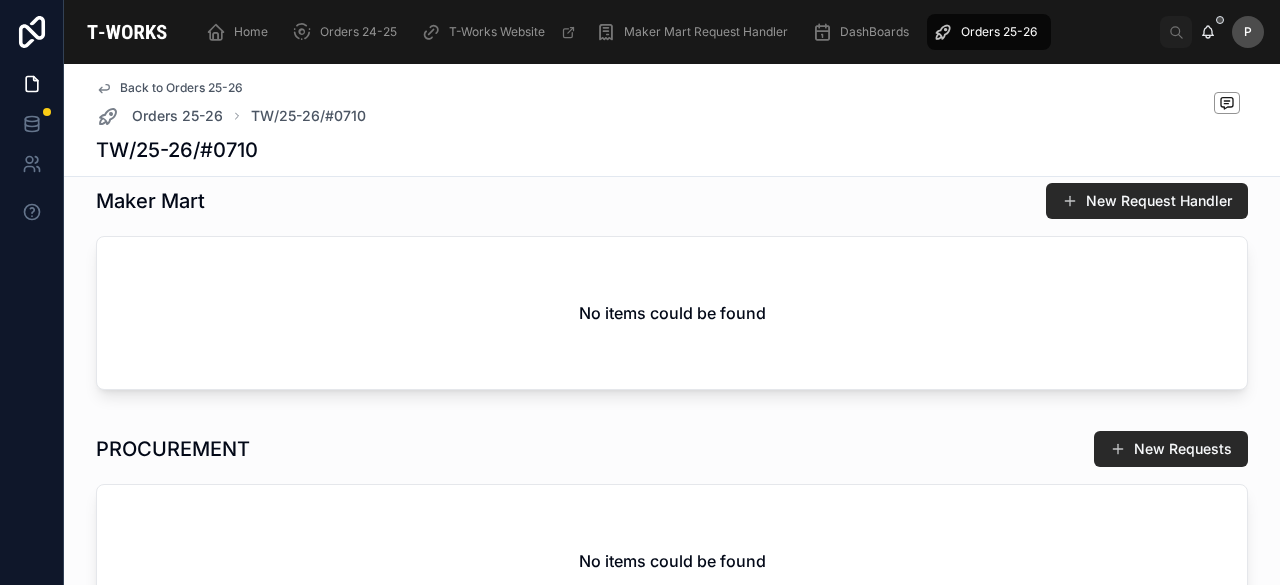 scroll, scrollTop: 0, scrollLeft: 0, axis: both 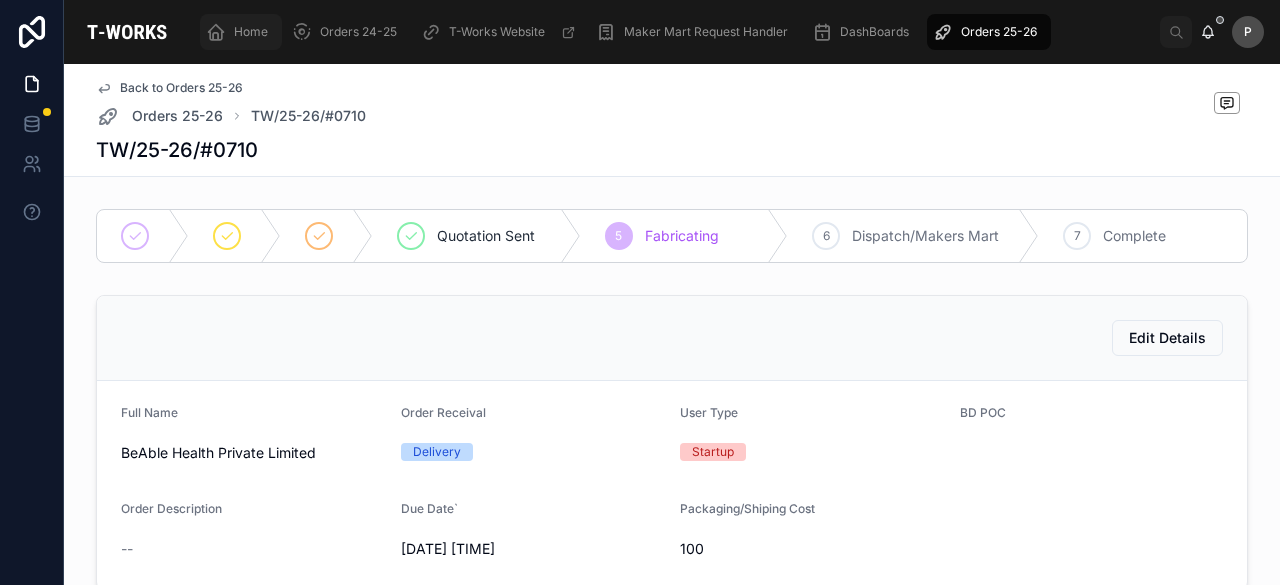 click on "Home" at bounding box center [251, 32] 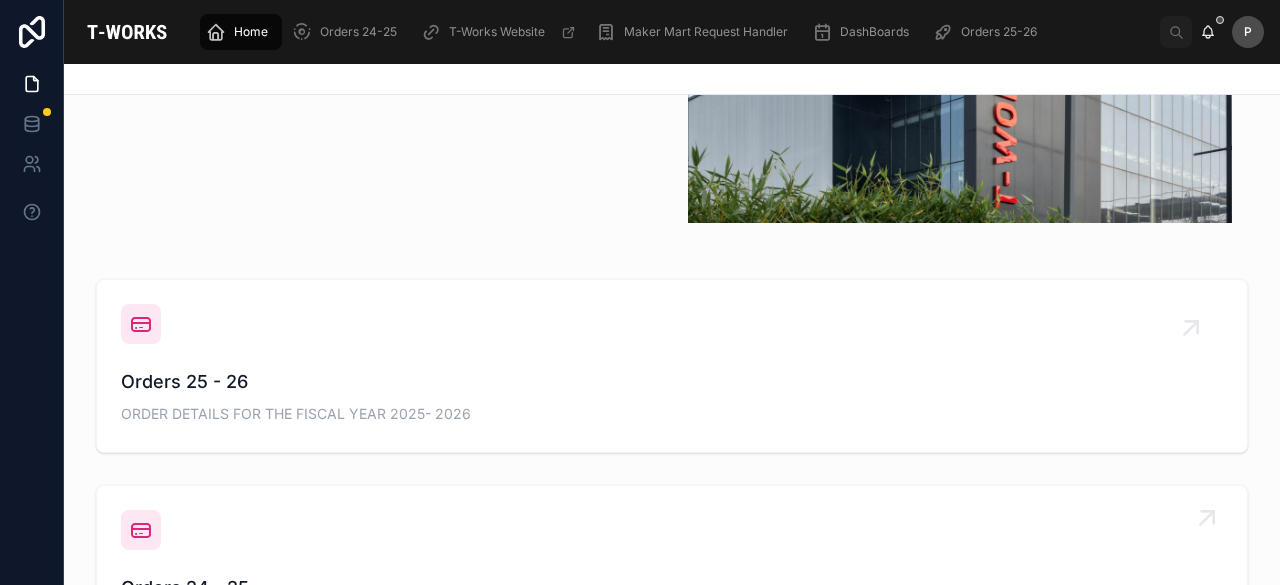 scroll, scrollTop: 800, scrollLeft: 0, axis: vertical 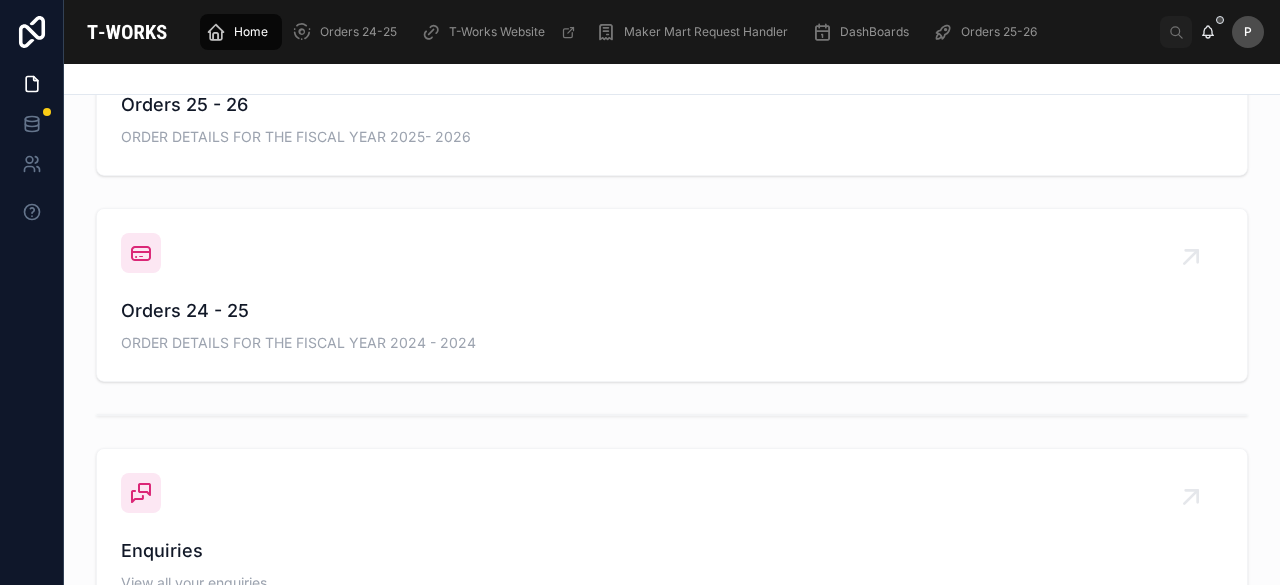 click on "Orders 25 - 26 ORDER DETAILS FOR THE FISCAL YEAR 2025- 2026" at bounding box center (672, 121) 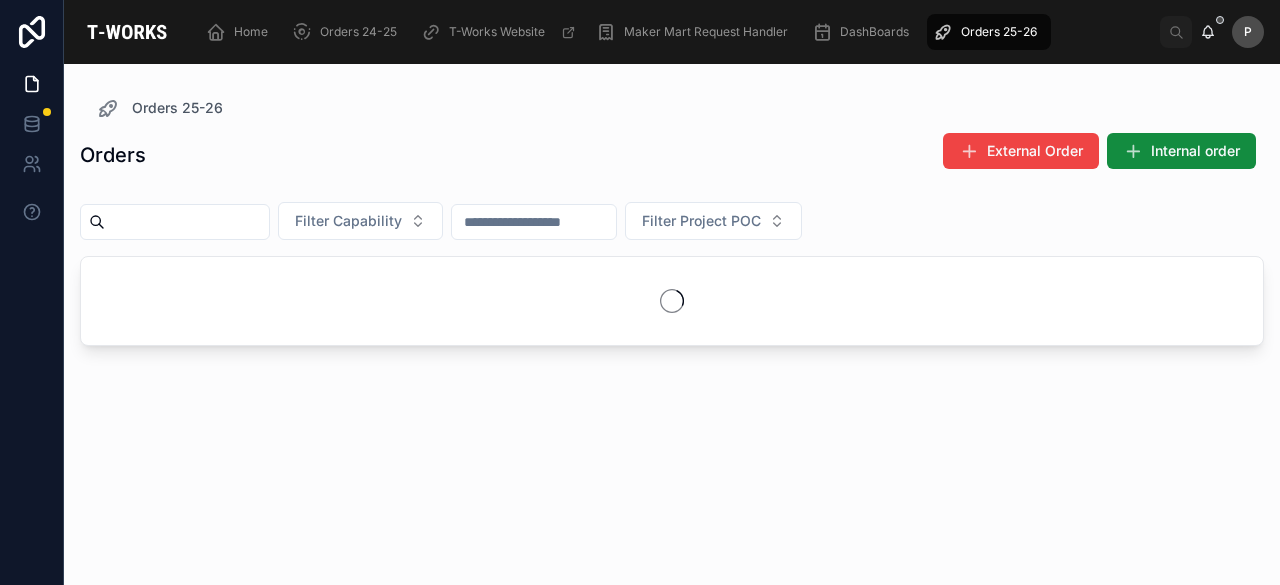 scroll, scrollTop: 0, scrollLeft: 0, axis: both 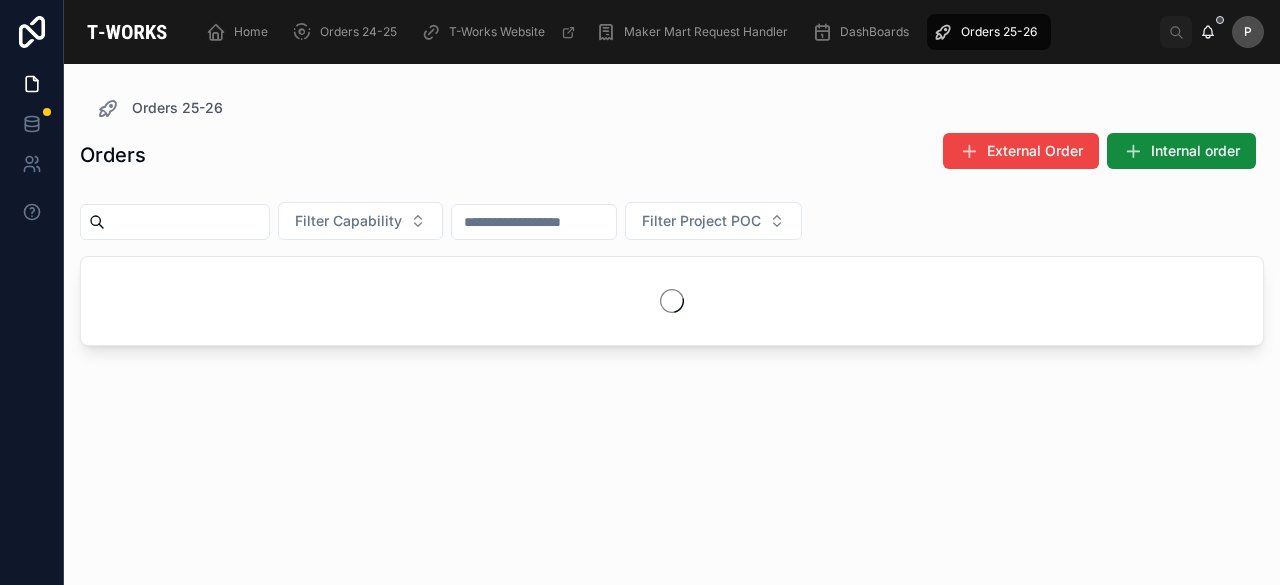 click at bounding box center (187, 222) 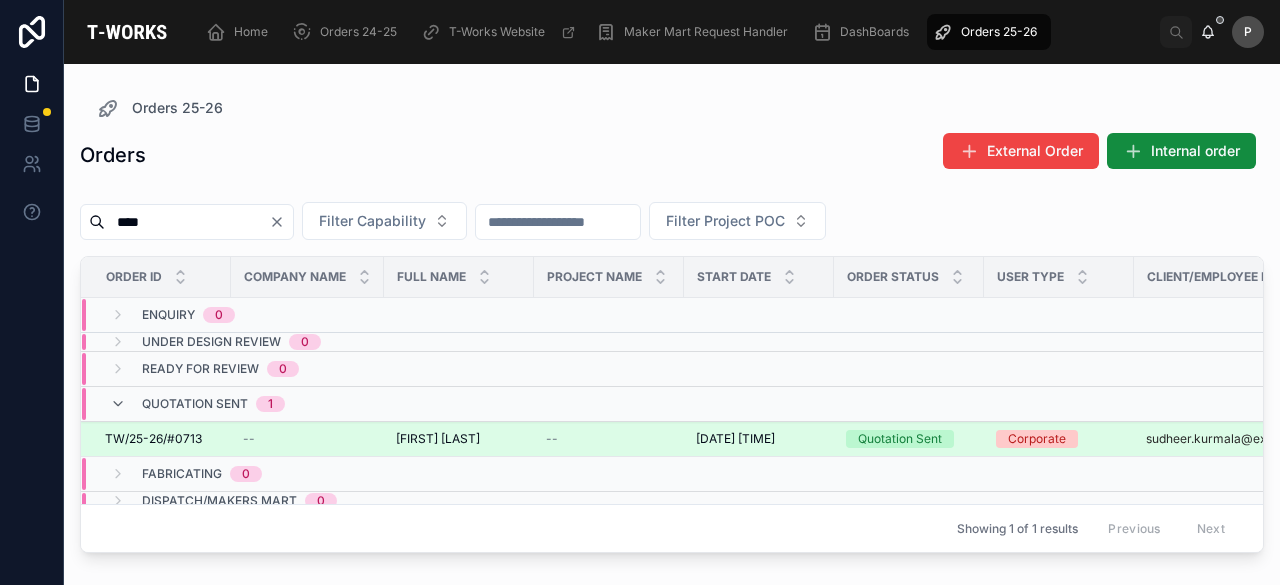 type on "****" 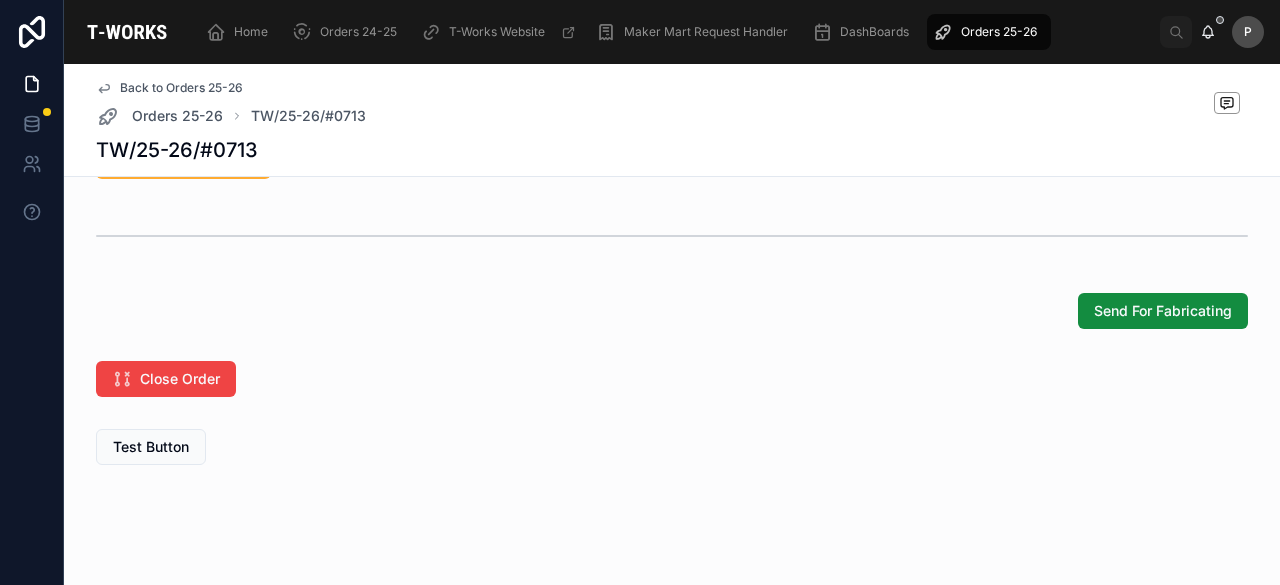 scroll, scrollTop: 1626, scrollLeft: 0, axis: vertical 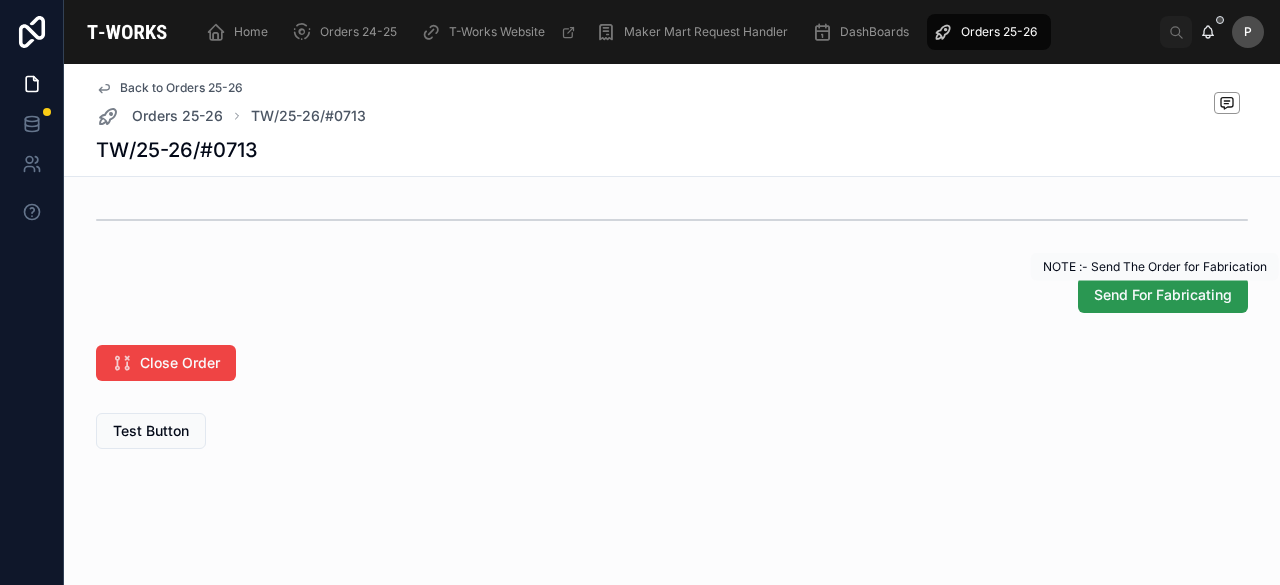 click on "Send For Fabricating" at bounding box center [1163, 295] 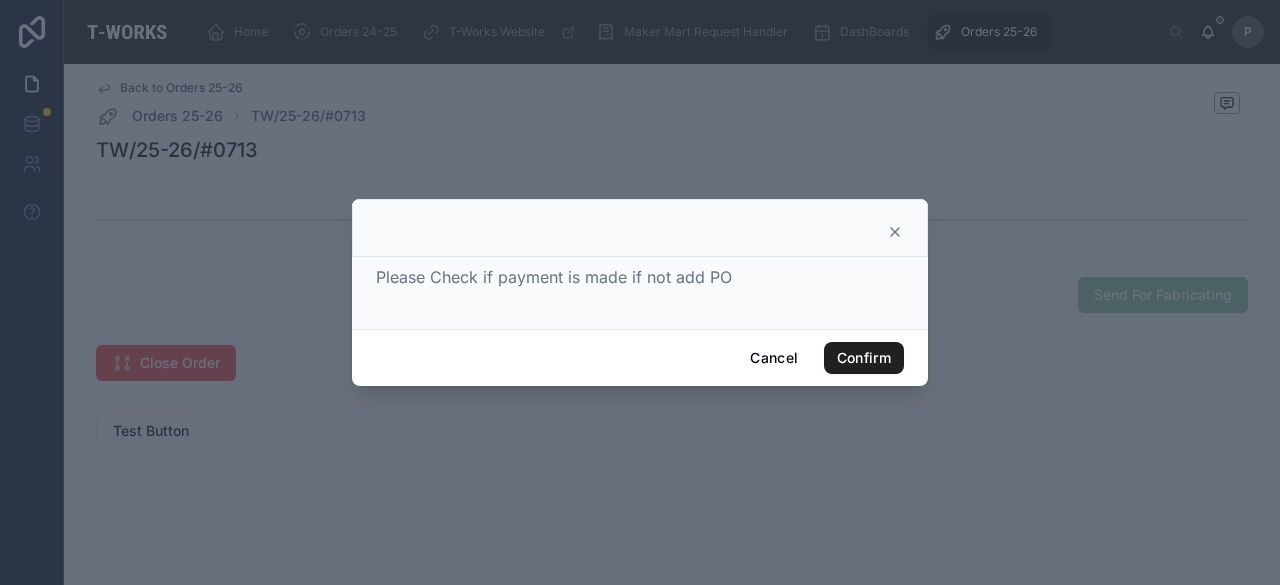 click on "Confirm" at bounding box center [864, 358] 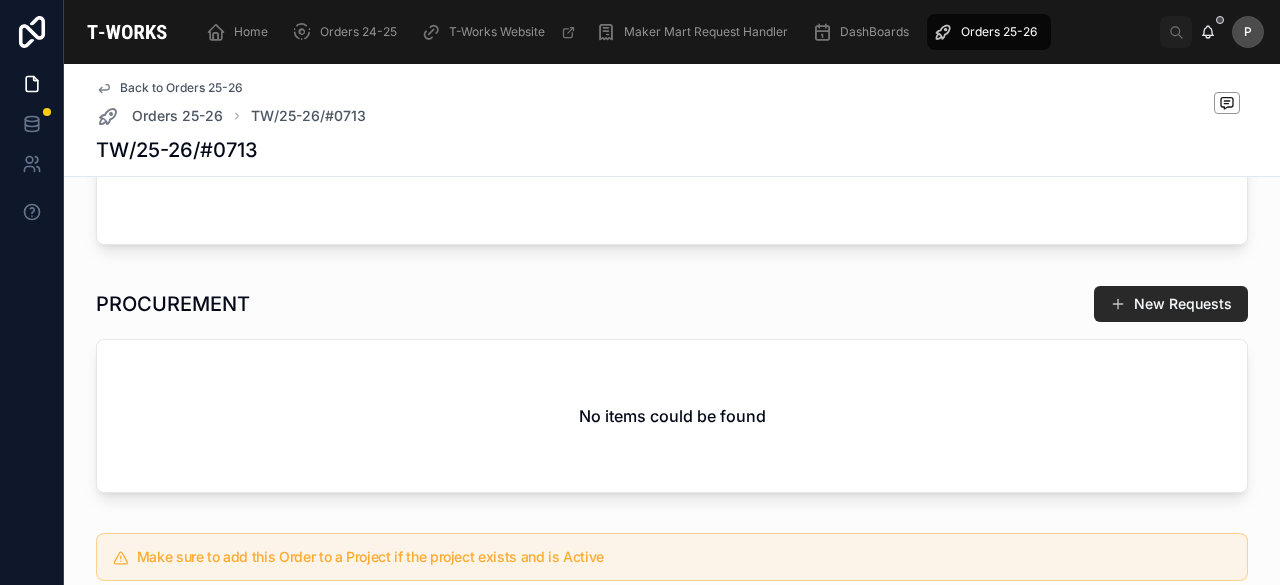 scroll, scrollTop: 298, scrollLeft: 0, axis: vertical 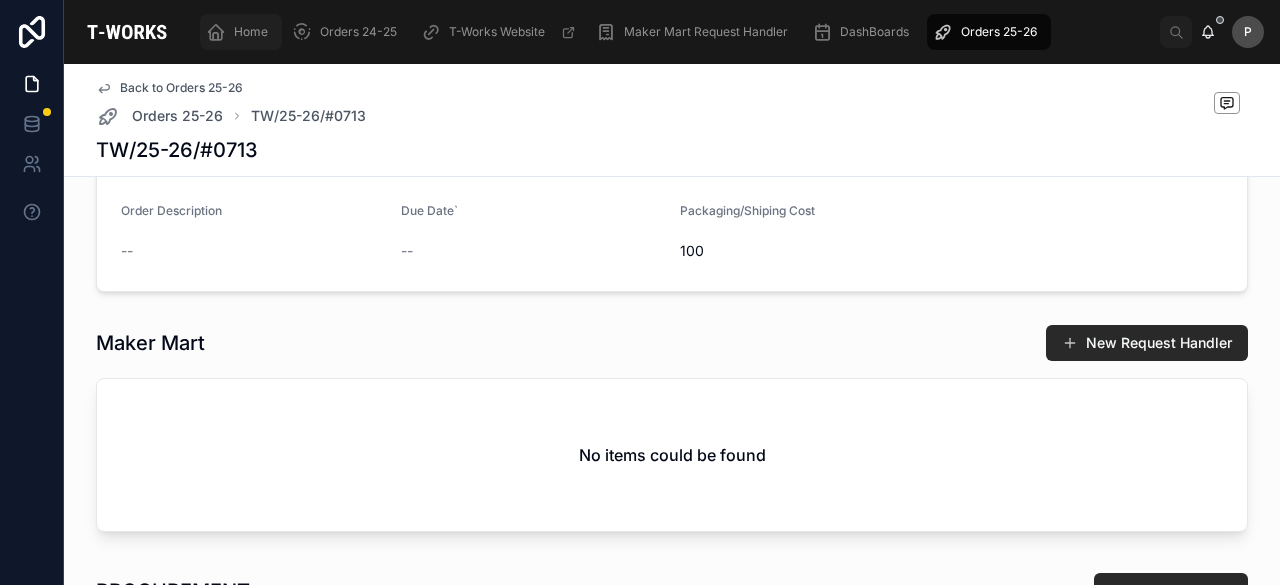click on "Home" at bounding box center [251, 32] 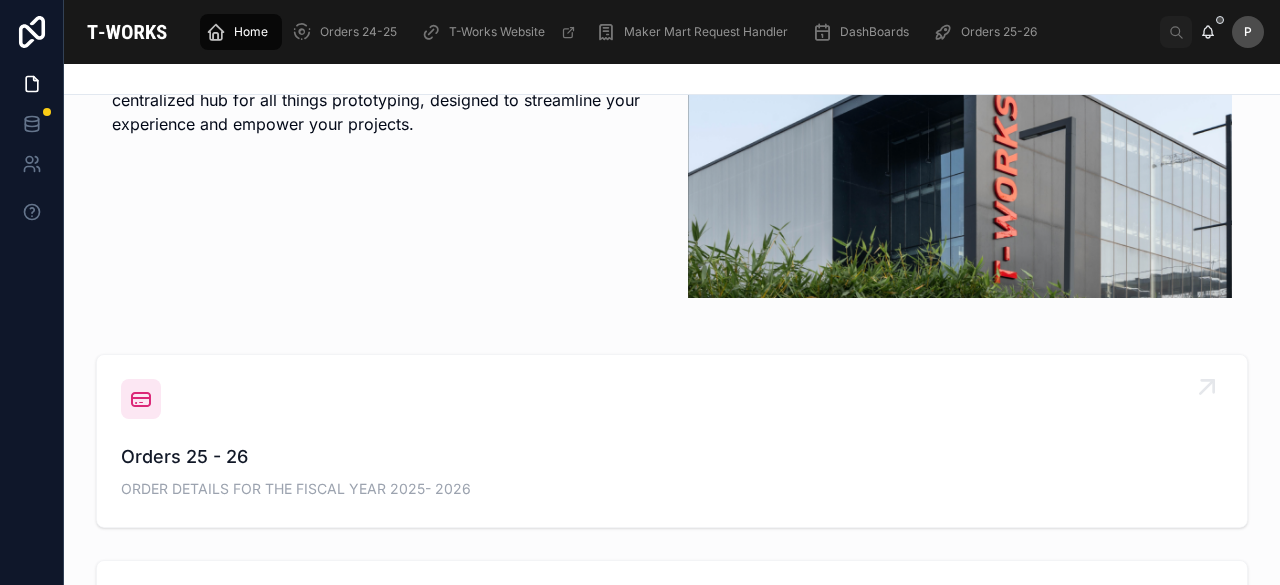 scroll, scrollTop: 598, scrollLeft: 0, axis: vertical 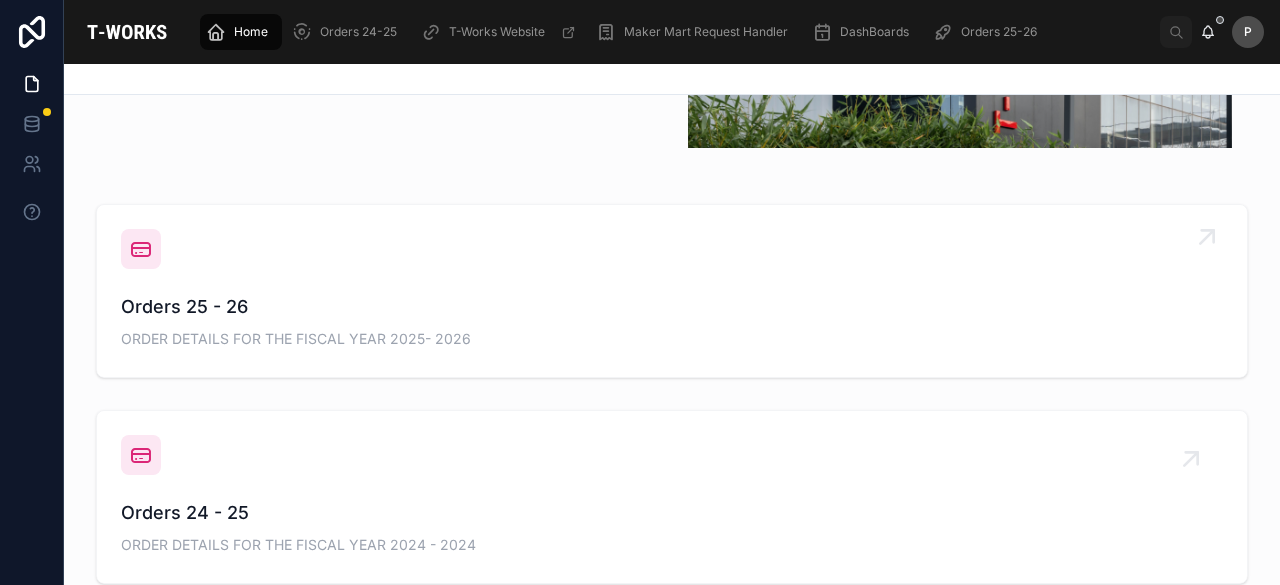 click on "Orders 25 - 26" at bounding box center (672, 307) 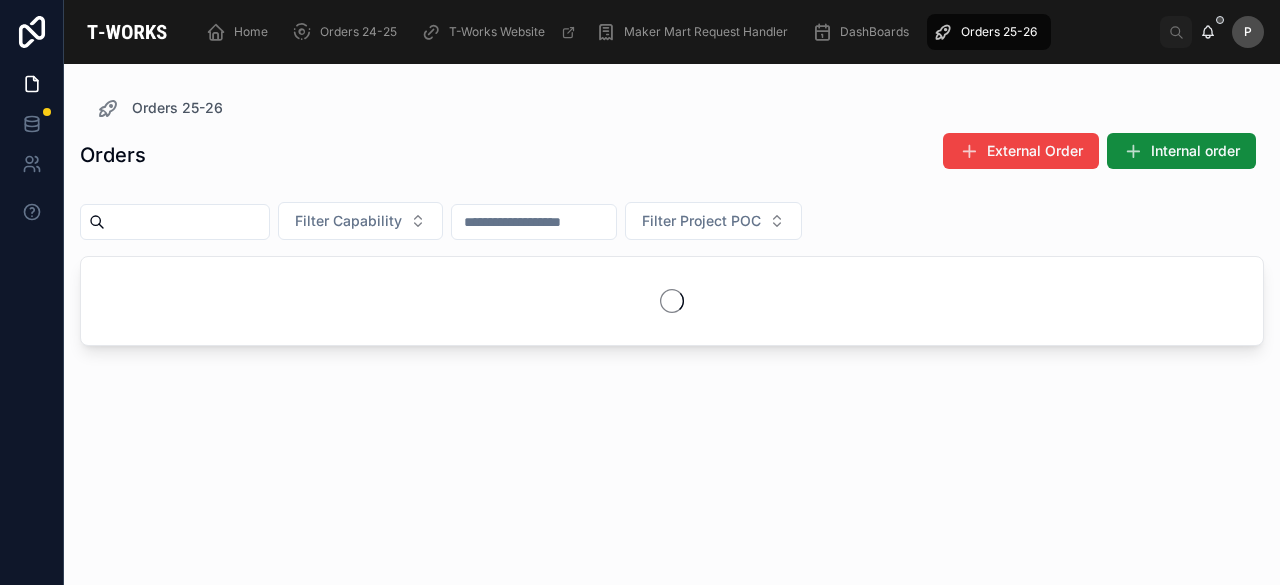 scroll, scrollTop: 0, scrollLeft: 0, axis: both 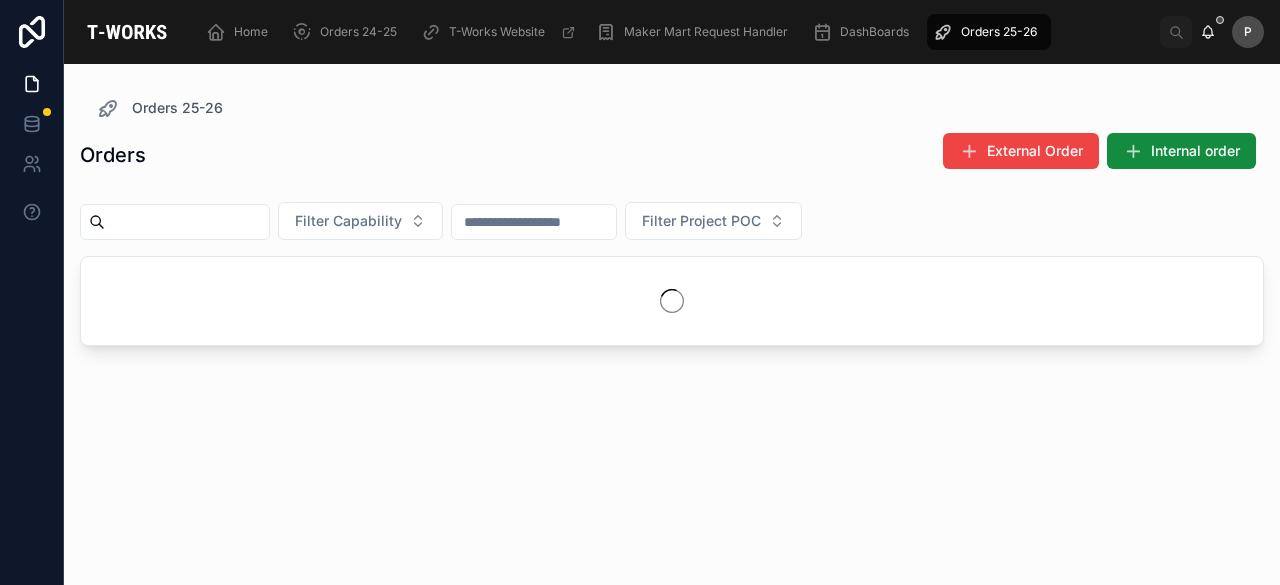 click at bounding box center [187, 222] 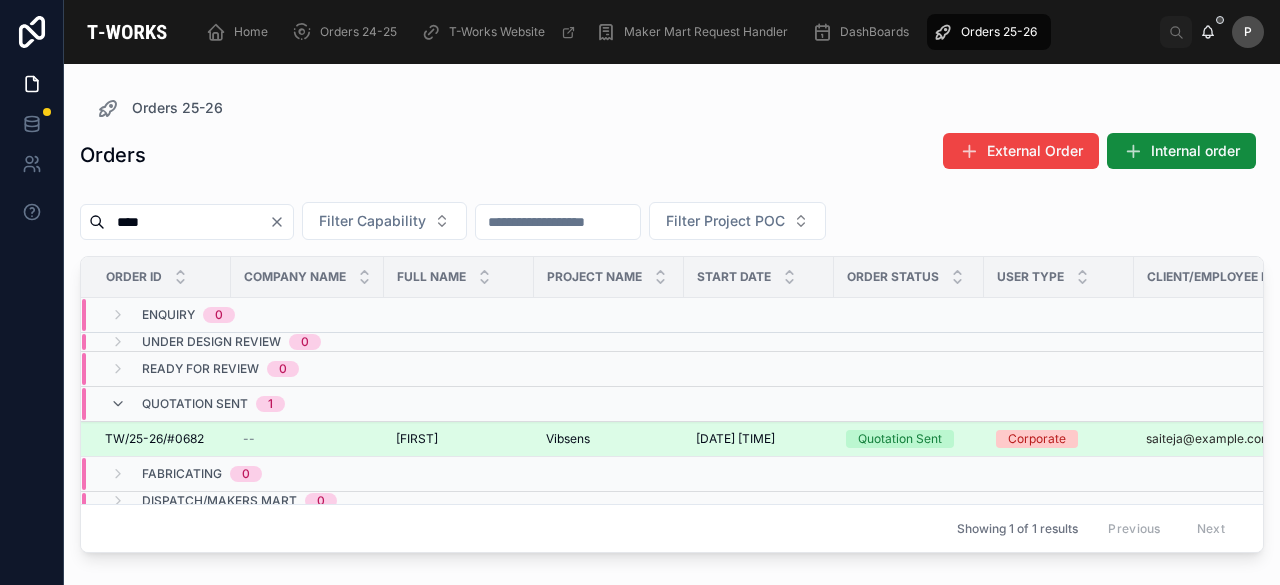 type on "****" 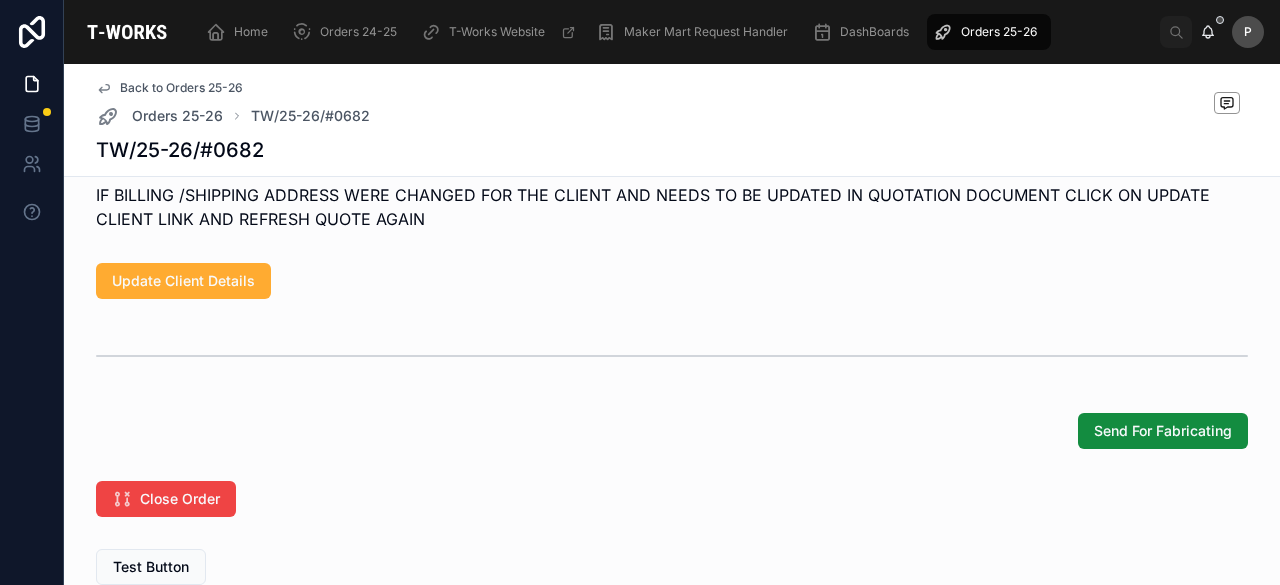 scroll, scrollTop: 1626, scrollLeft: 0, axis: vertical 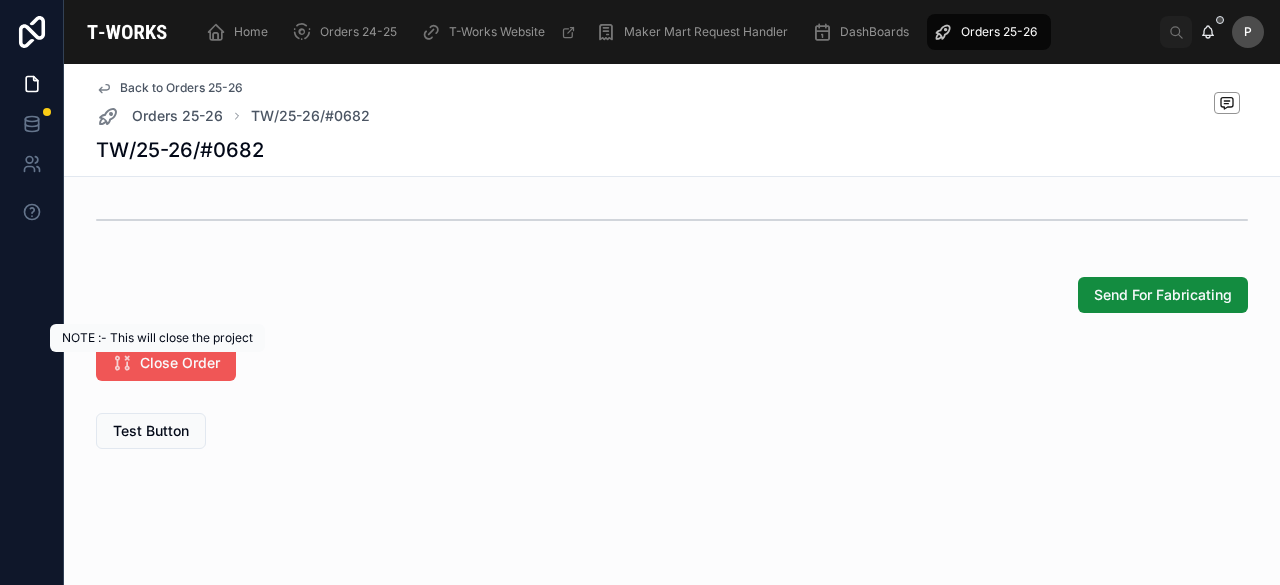 click on "Close Order" at bounding box center [180, 363] 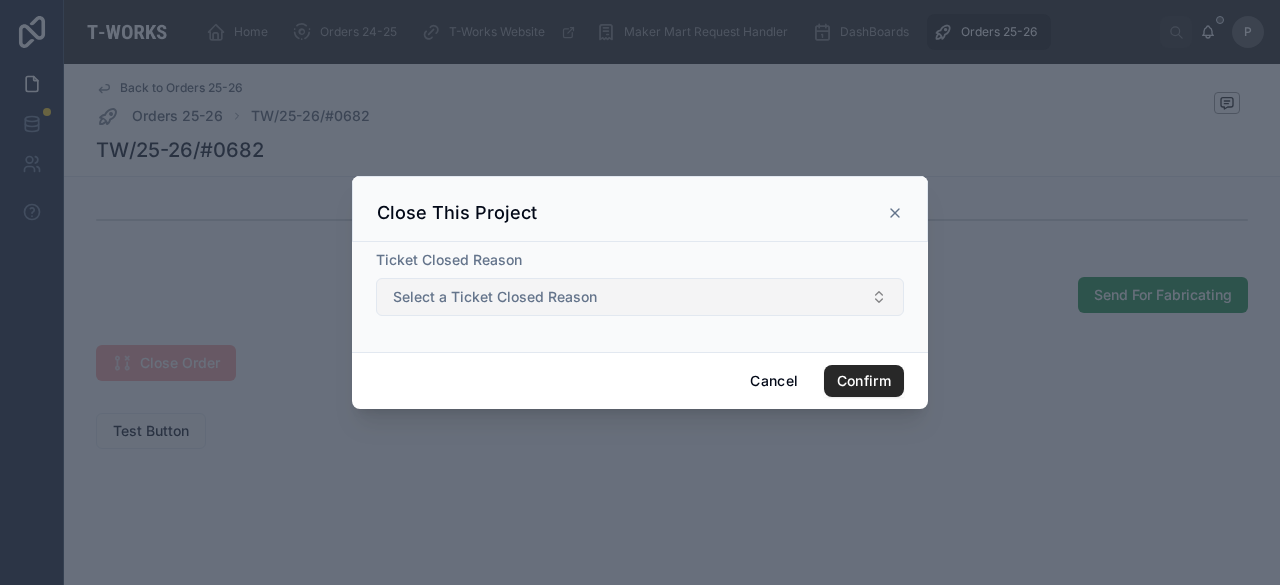 click on "Select a Ticket Closed Reason" at bounding box center [495, 297] 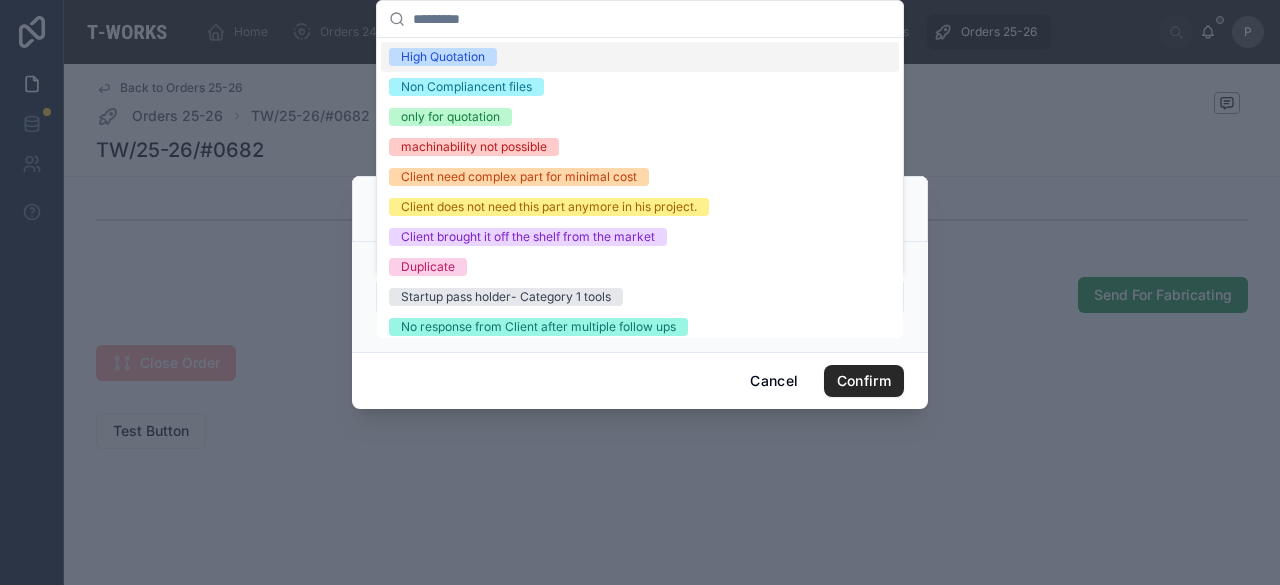 click on "High Quotation" at bounding box center [443, 57] 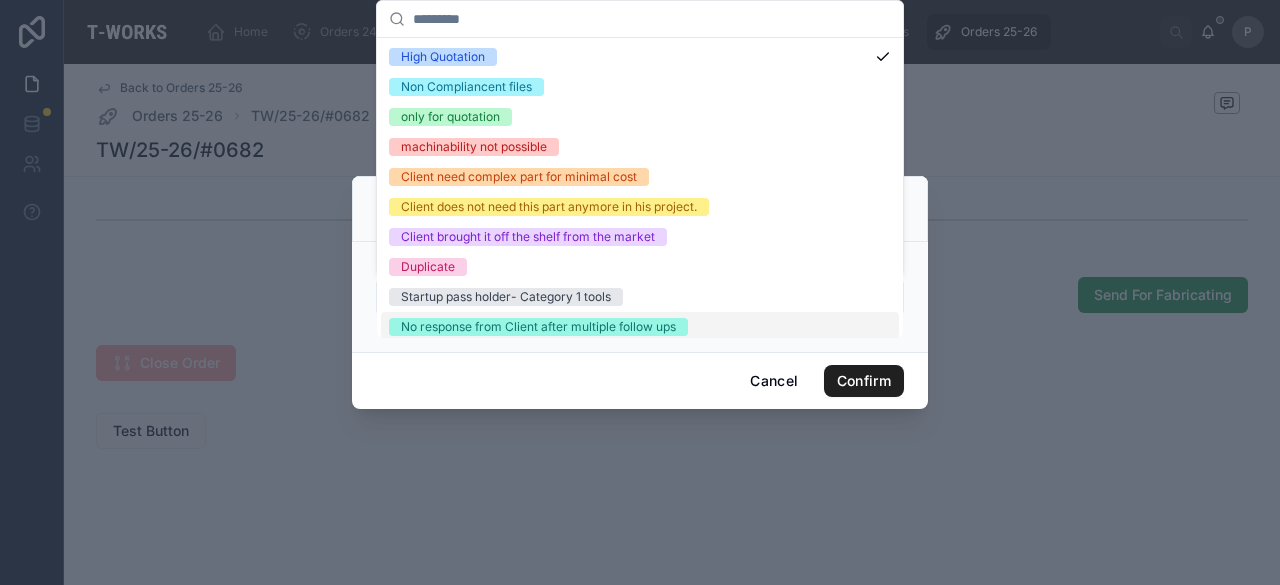 click on "Confirm" at bounding box center (864, 381) 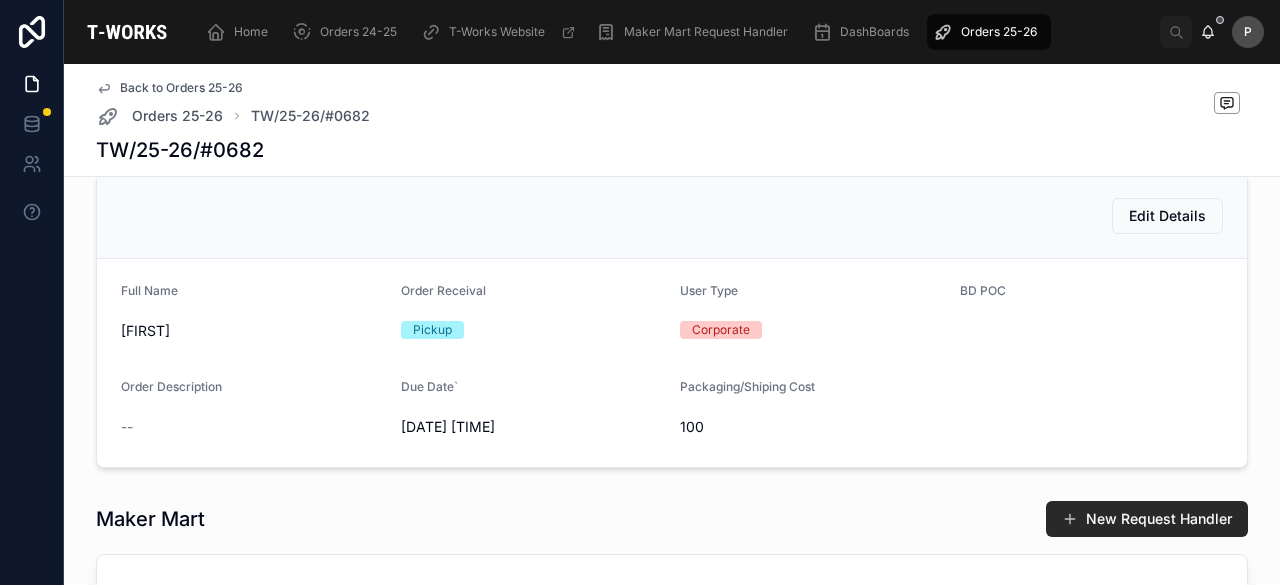 scroll, scrollTop: 0, scrollLeft: 0, axis: both 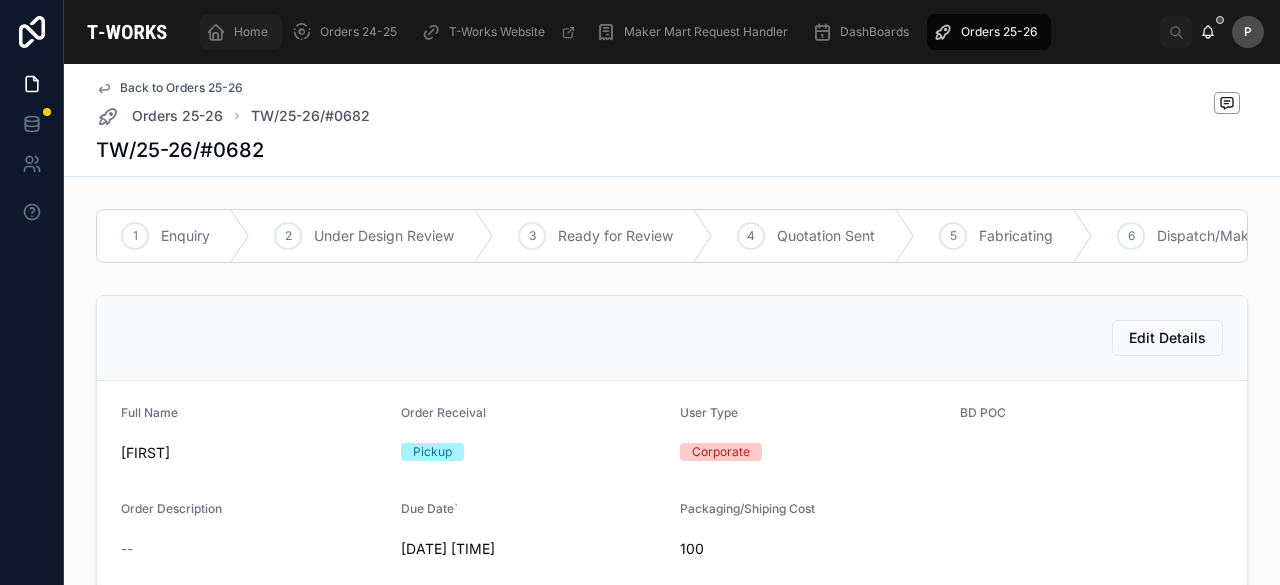 click on "Home" at bounding box center [251, 32] 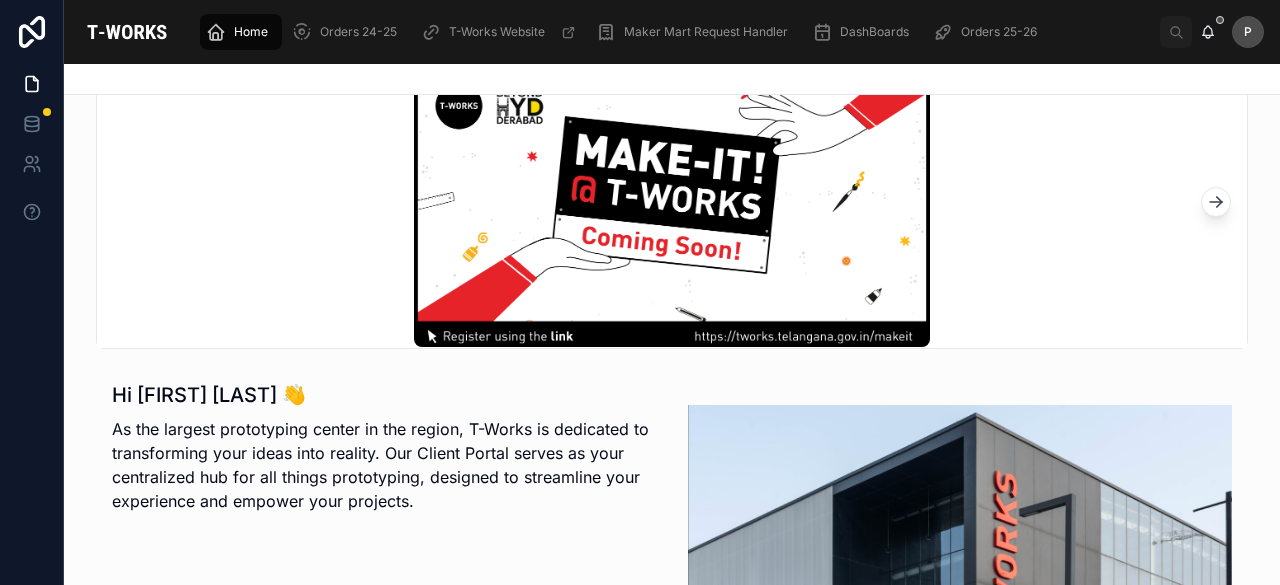 scroll, scrollTop: 500, scrollLeft: 0, axis: vertical 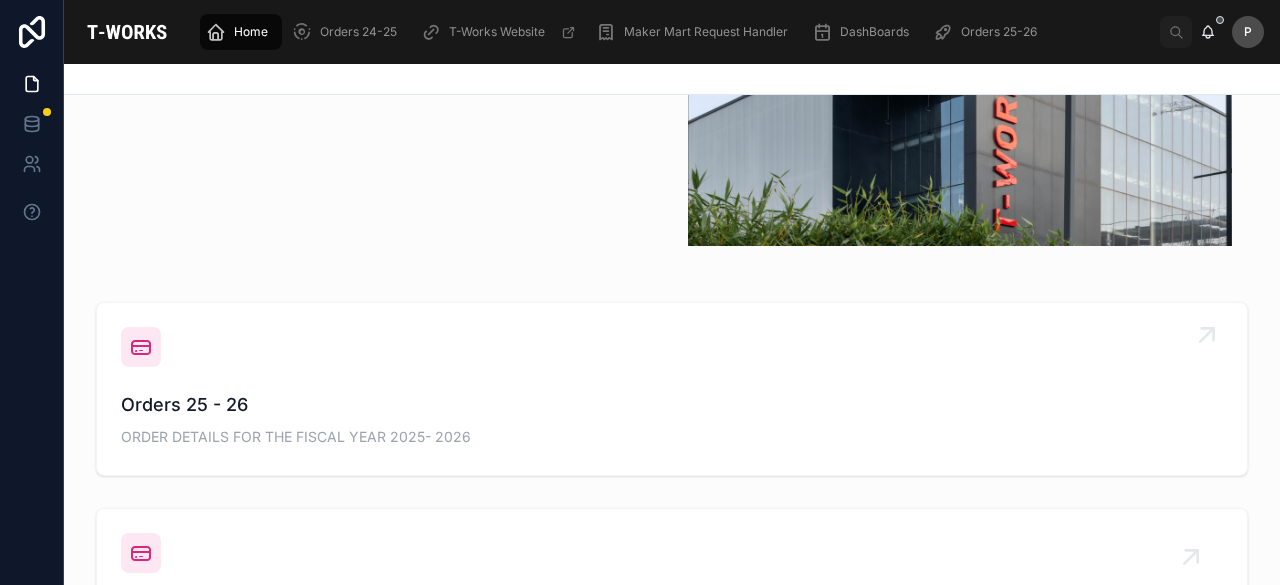 click on "Orders 25 - 26 ORDER DETAILS FOR THE FISCAL YEAR 2025- 2026" at bounding box center [672, 421] 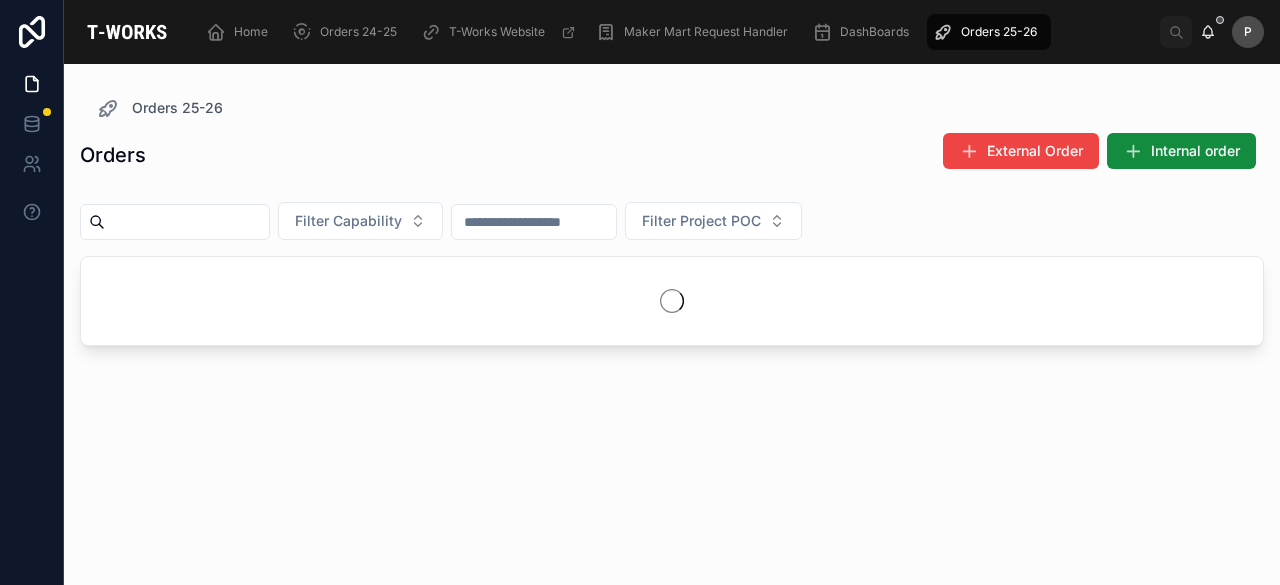 scroll, scrollTop: 0, scrollLeft: 0, axis: both 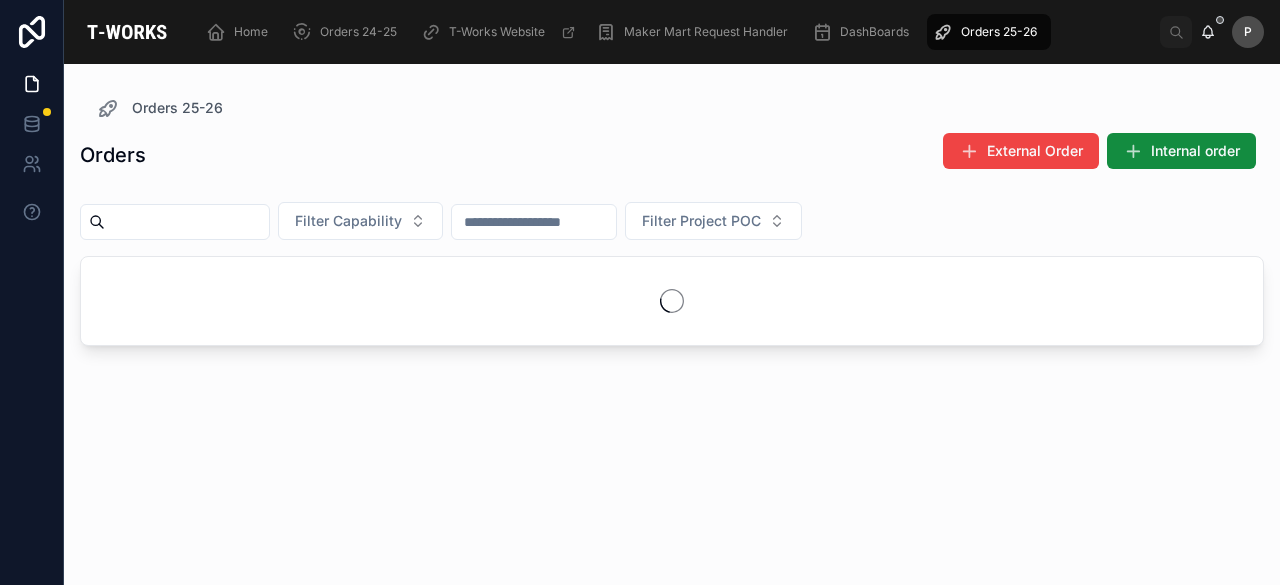 click at bounding box center (187, 222) 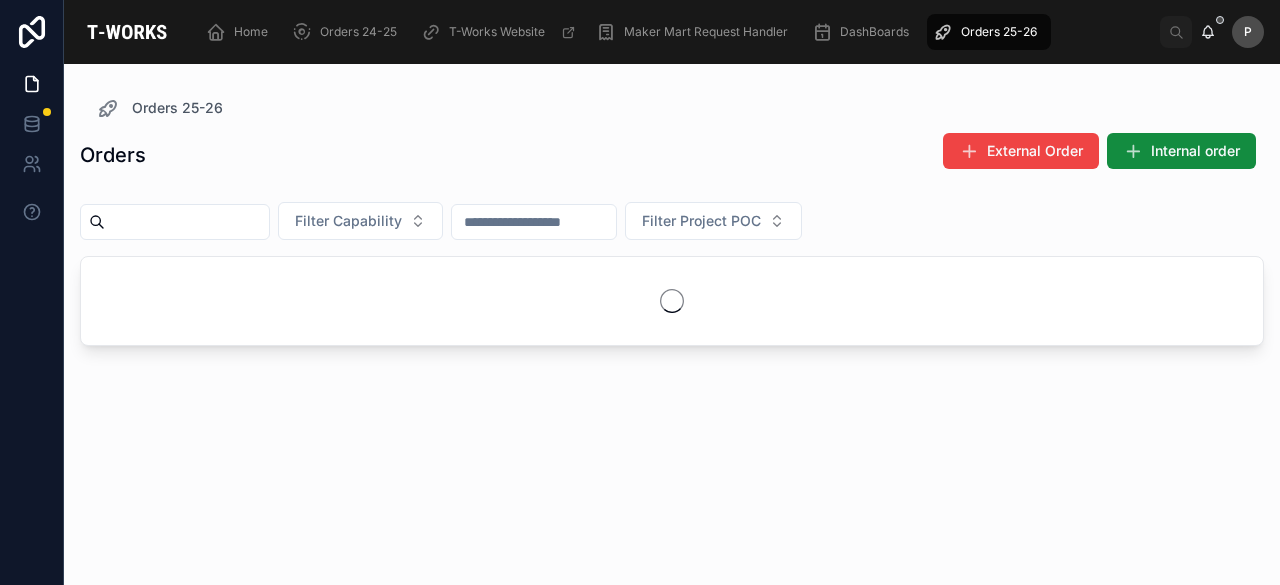 paste on "****" 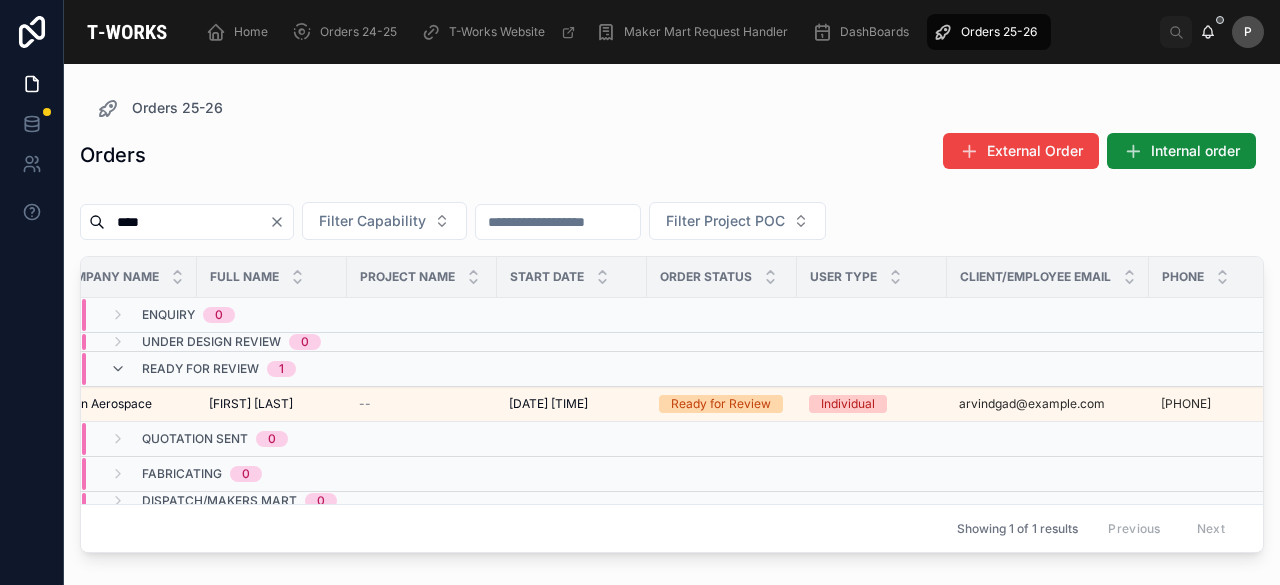 scroll, scrollTop: 0, scrollLeft: 189, axis: horizontal 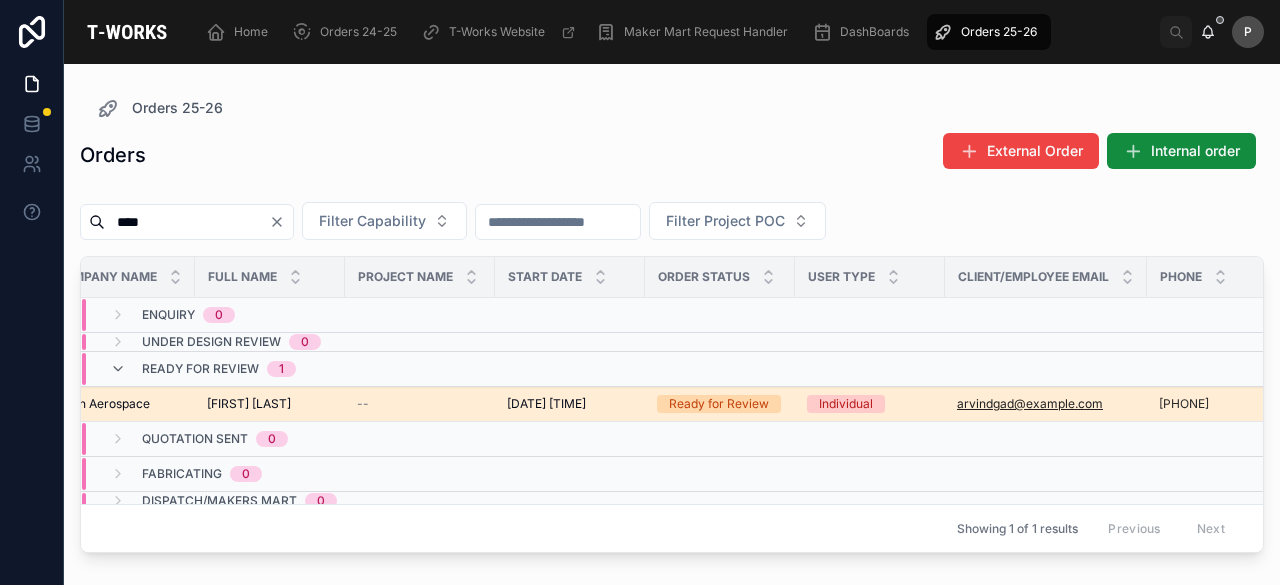 type on "****" 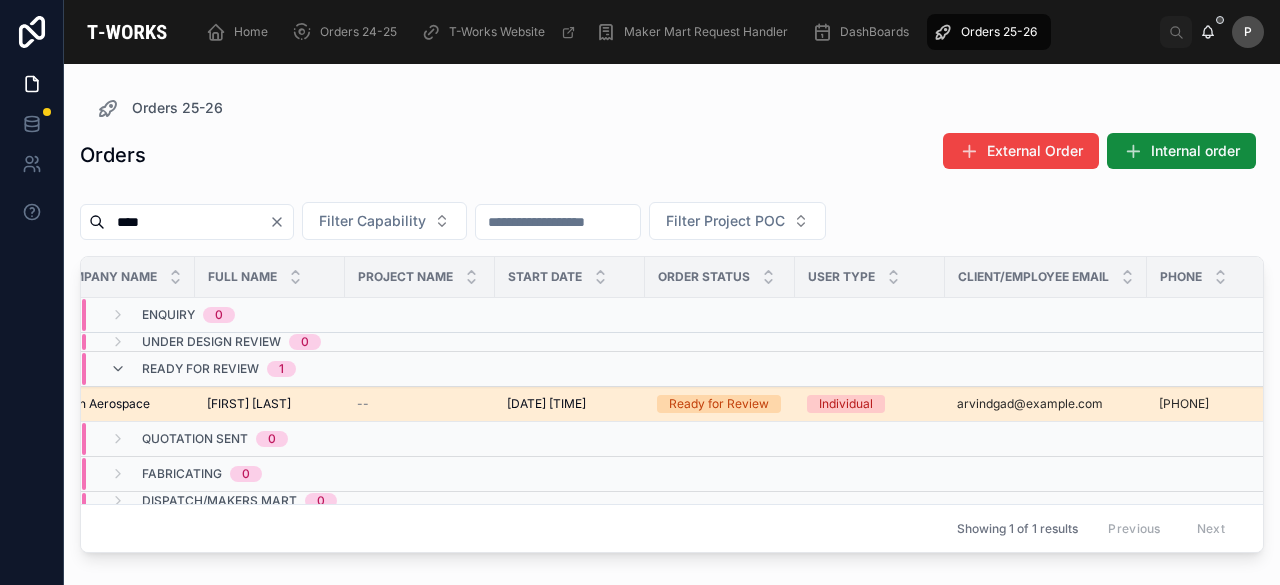 click on "Ready for Review" at bounding box center (719, 404) 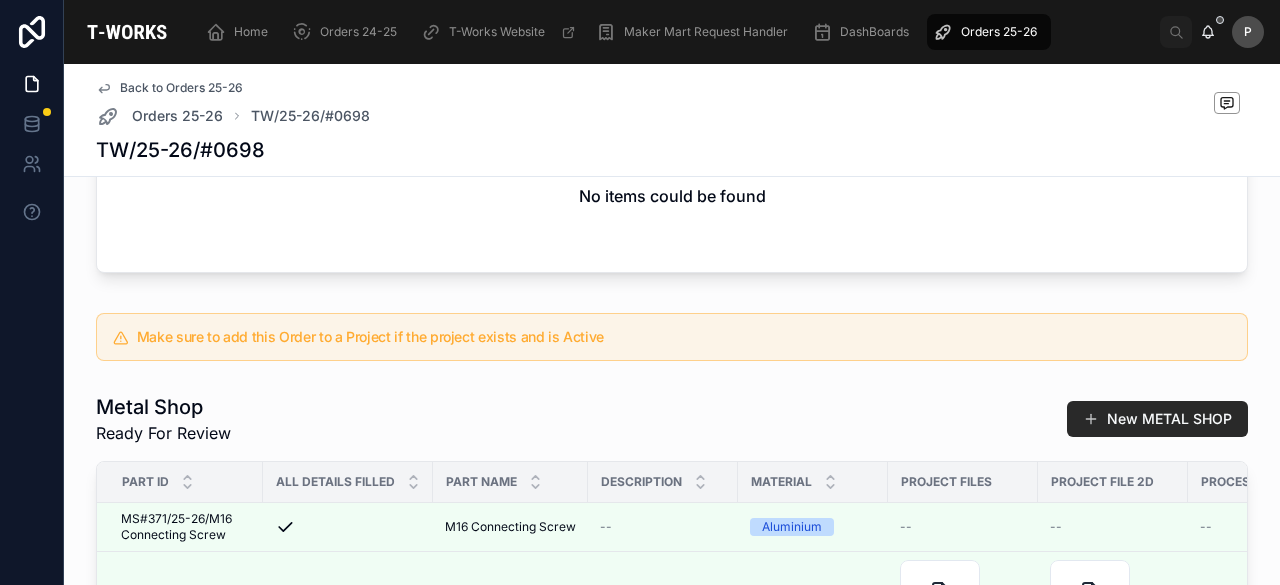 scroll, scrollTop: 1000, scrollLeft: 0, axis: vertical 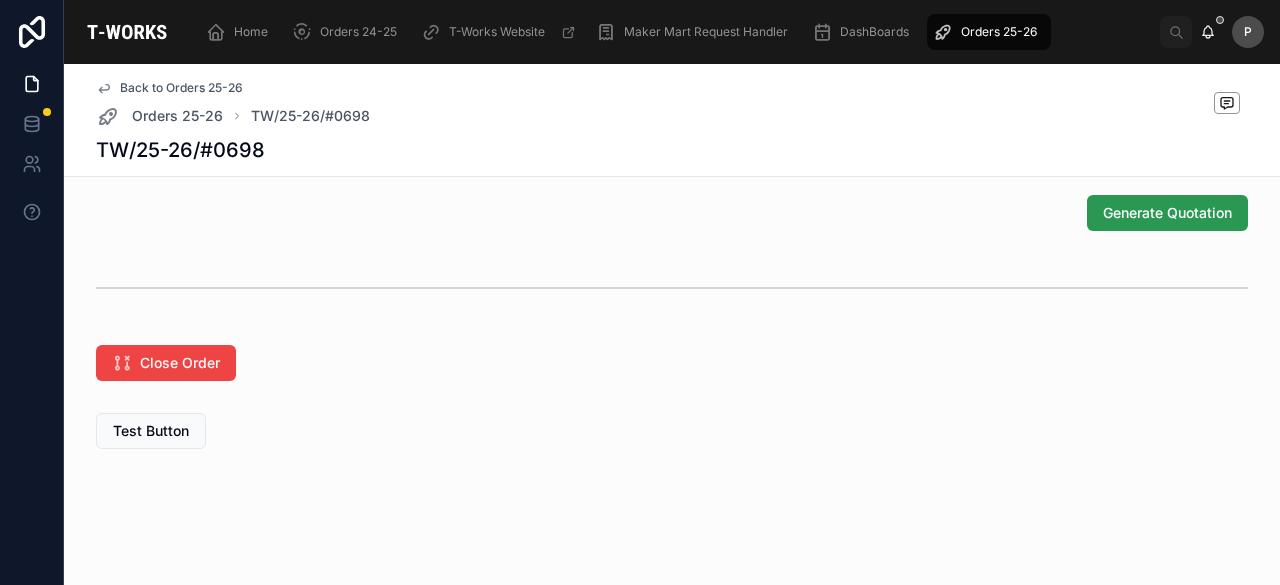 click on "Generate Quotation" at bounding box center [1167, 213] 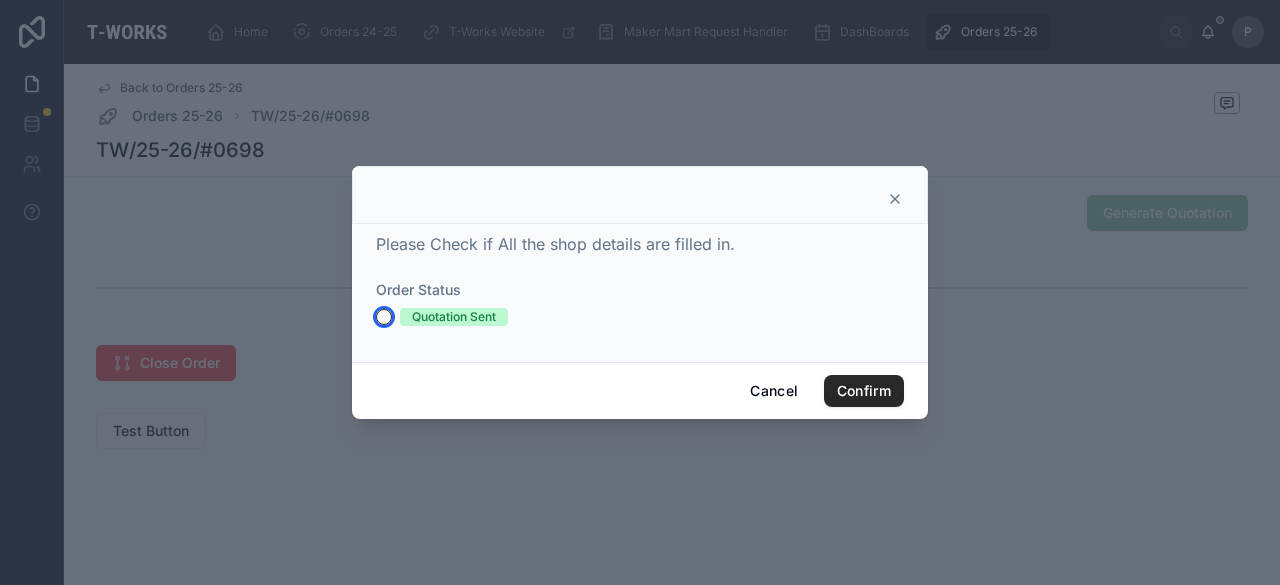 click on "Quotation Sent" at bounding box center (384, 317) 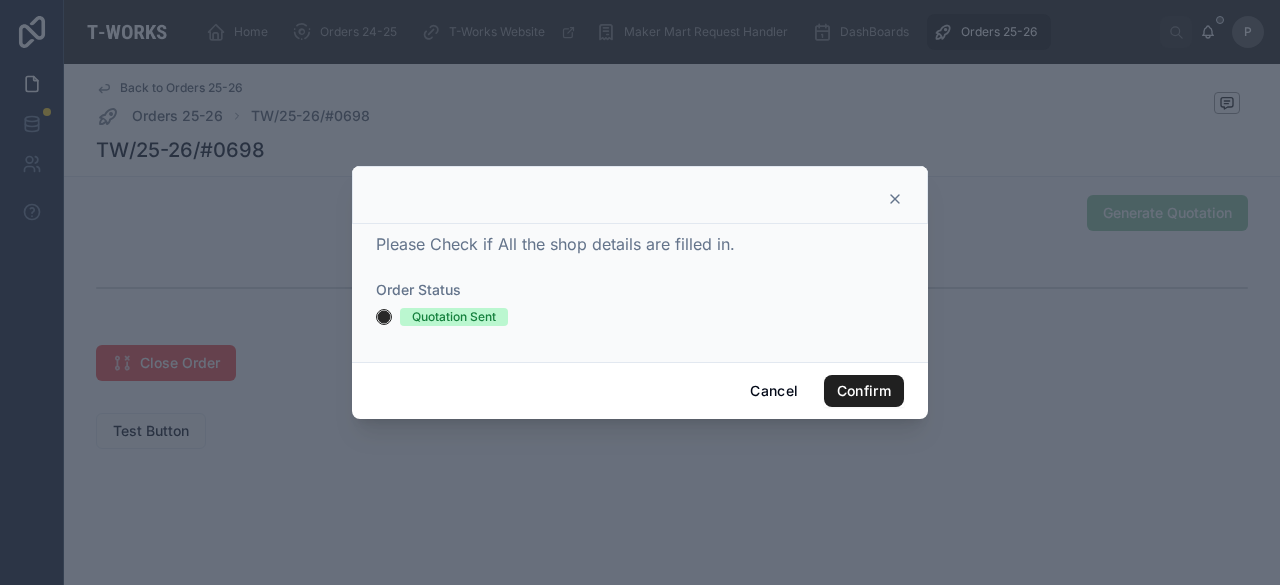 click on "Confirm" at bounding box center (864, 391) 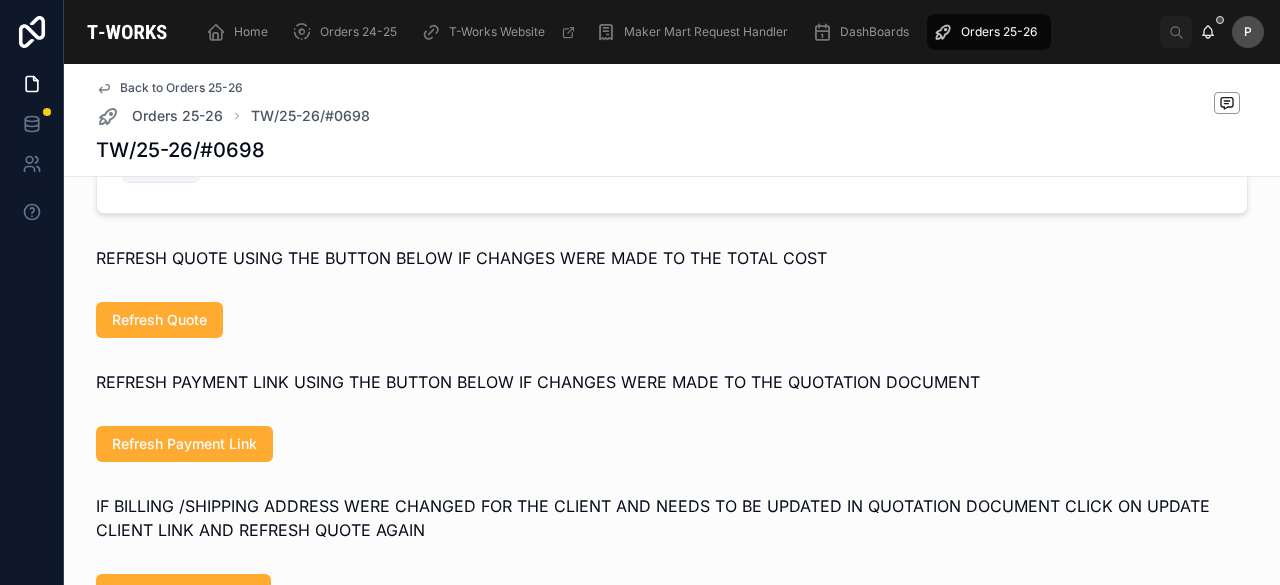 scroll, scrollTop: 1351, scrollLeft: 0, axis: vertical 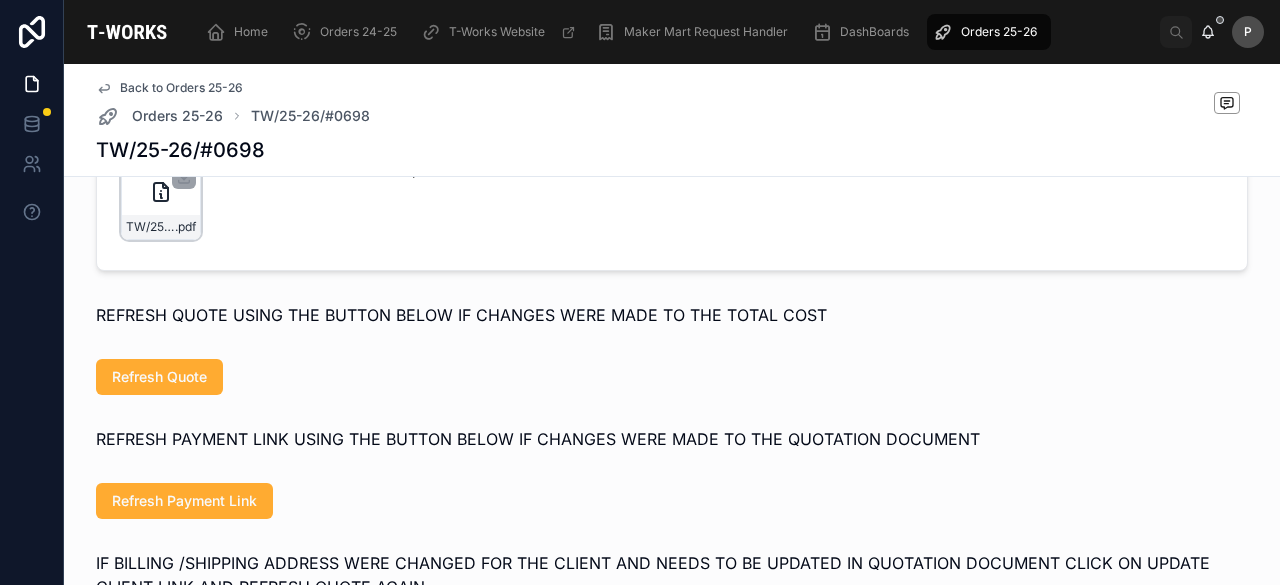 click on "TW/25-26/#0698 .pdf" at bounding box center [161, 200] 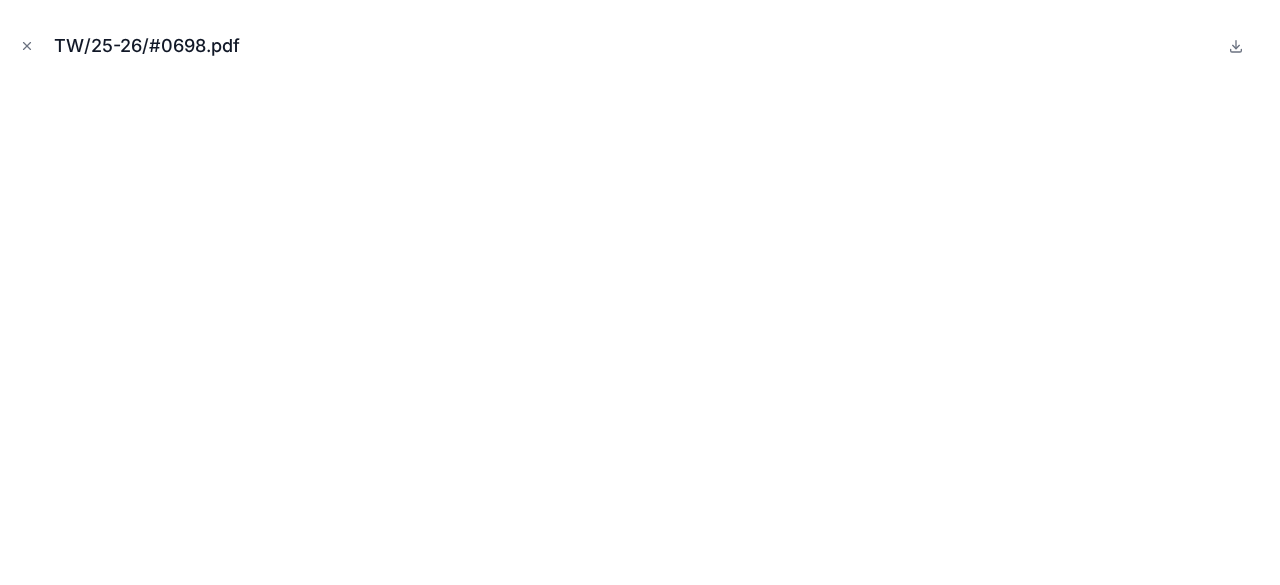 click 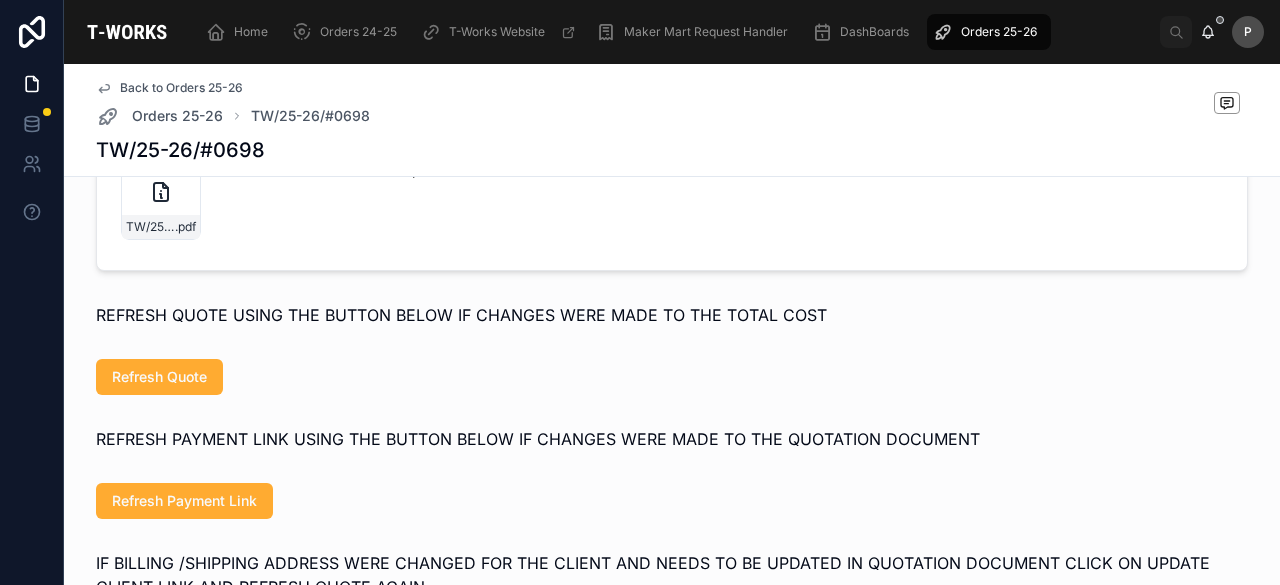 click on "Open" at bounding box center [419, 169] 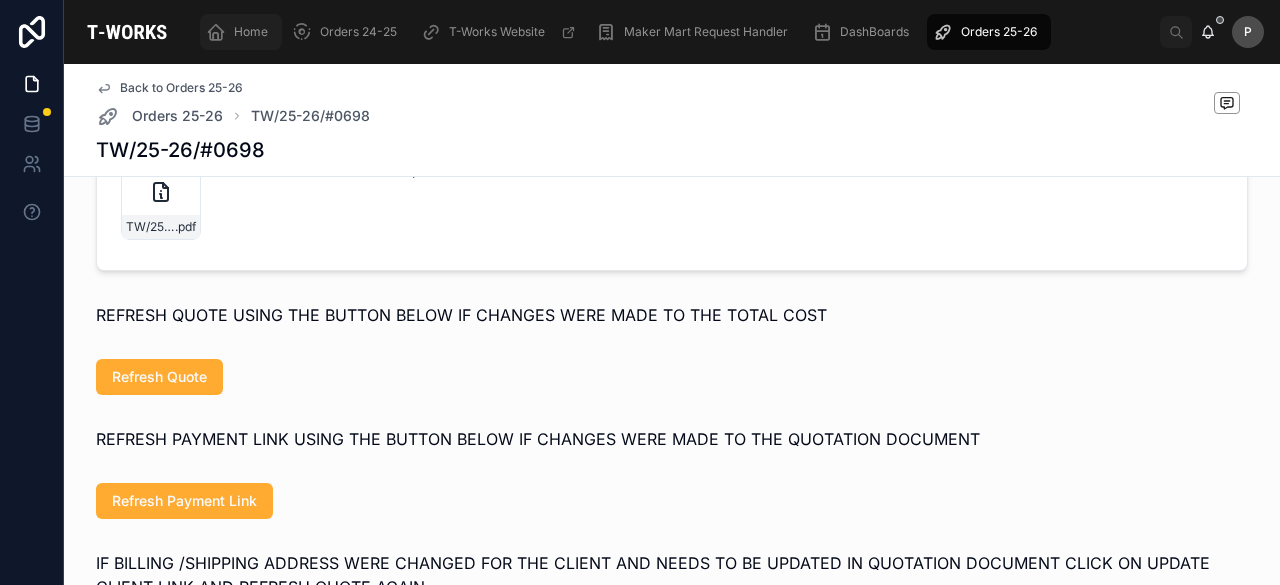 click on "Home" at bounding box center [251, 32] 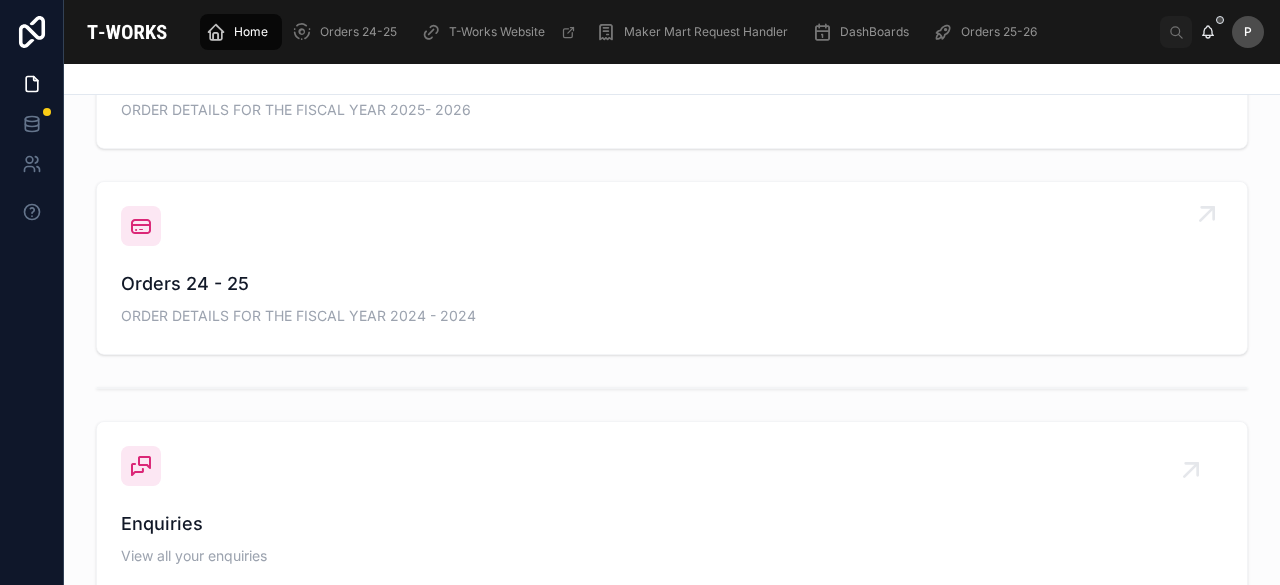 scroll, scrollTop: 651, scrollLeft: 0, axis: vertical 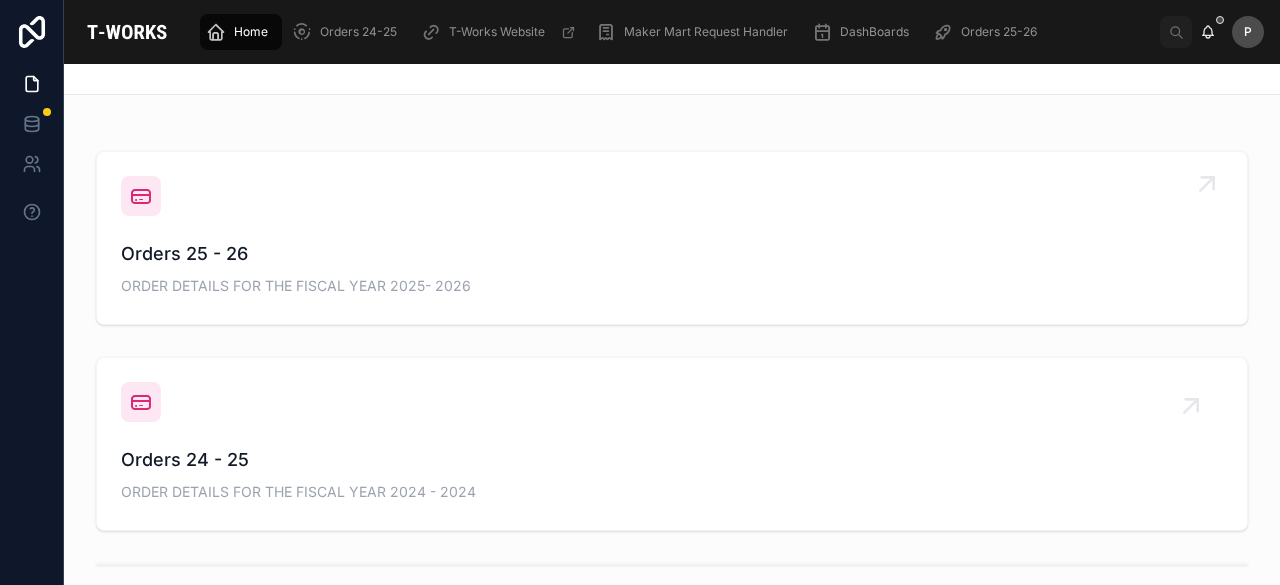 click on "Orders 25 - 26" at bounding box center (672, 254) 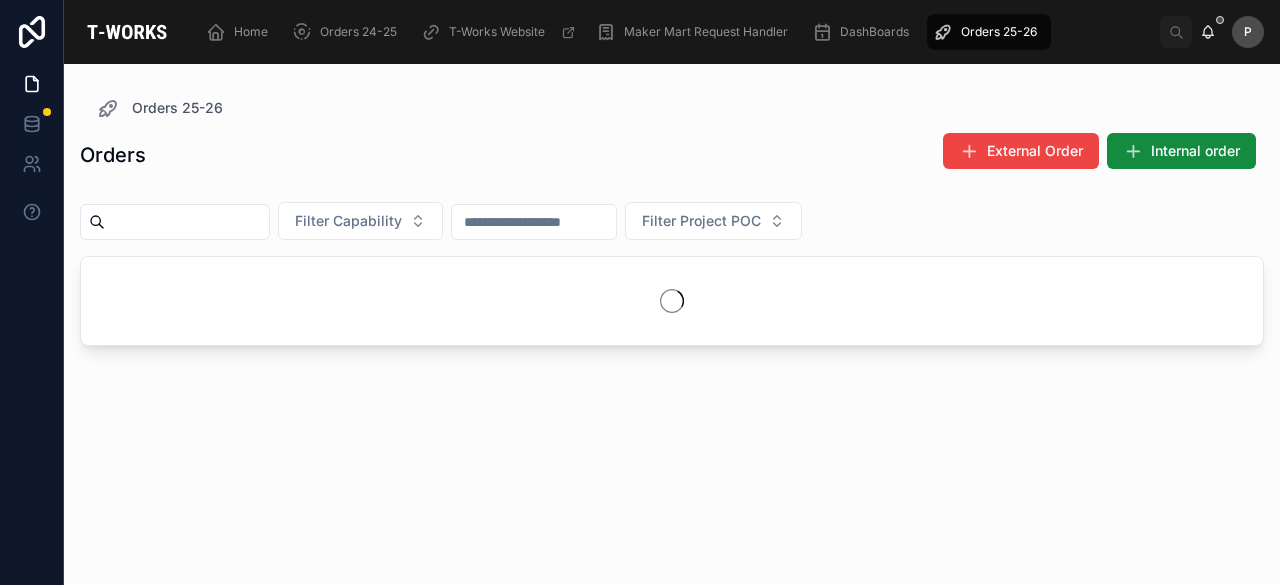 scroll, scrollTop: 0, scrollLeft: 0, axis: both 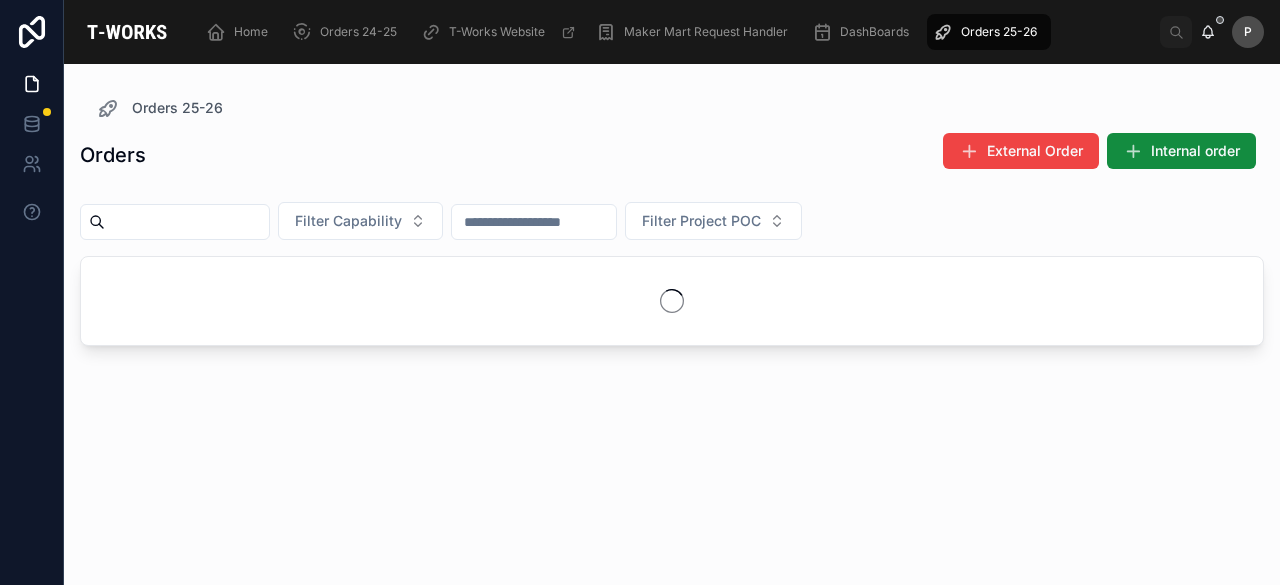 click at bounding box center [187, 222] 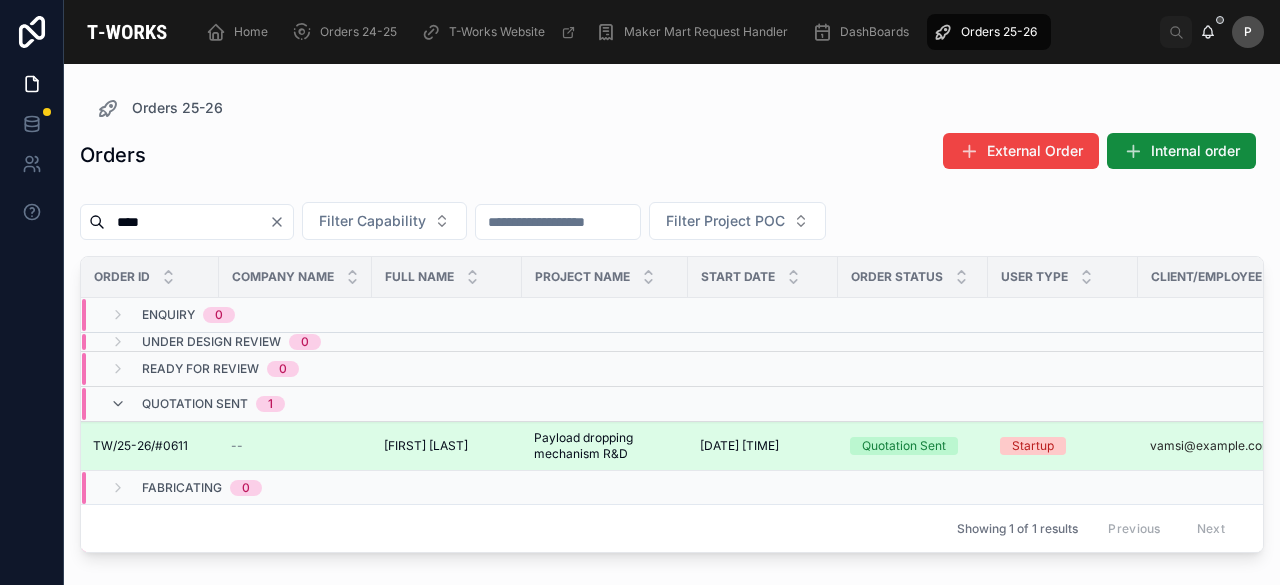 scroll, scrollTop: 0, scrollLeft: 13, axis: horizontal 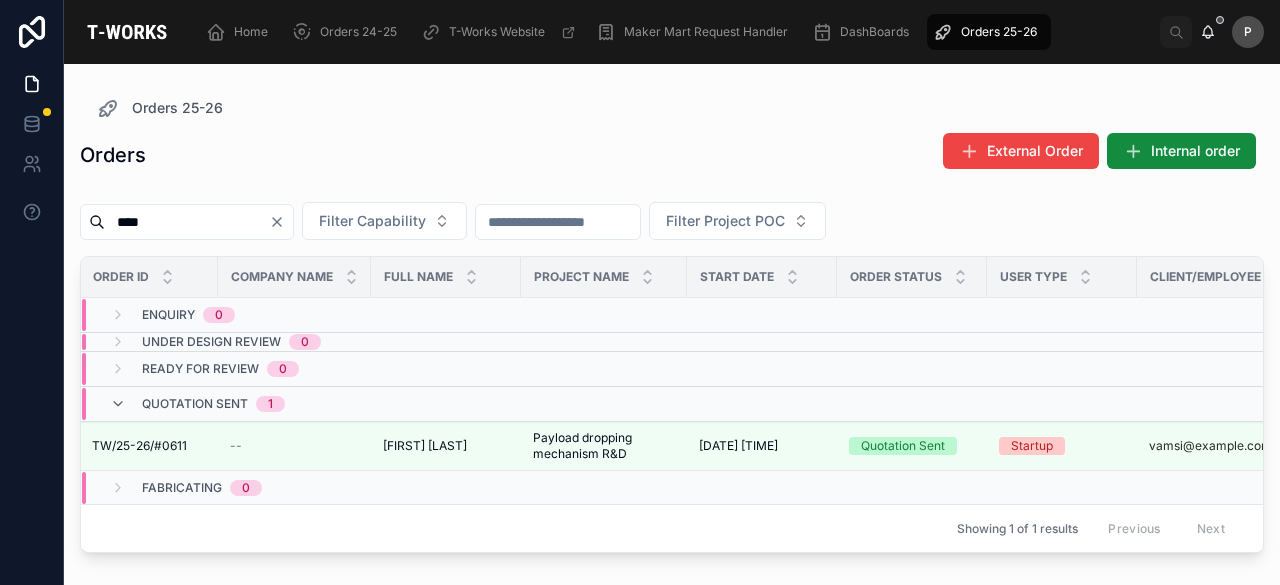 type on "****" 